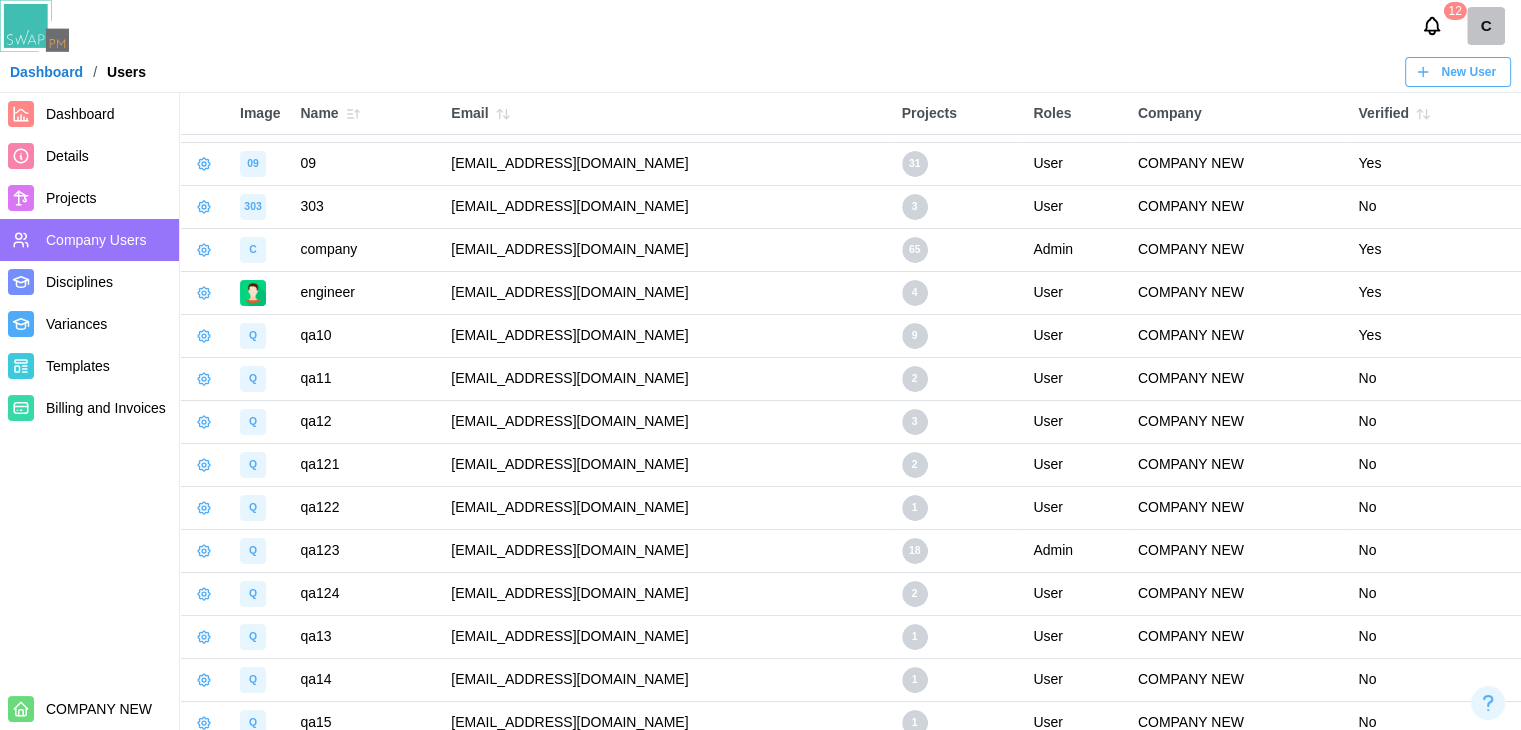 scroll, scrollTop: 0, scrollLeft: 0, axis: both 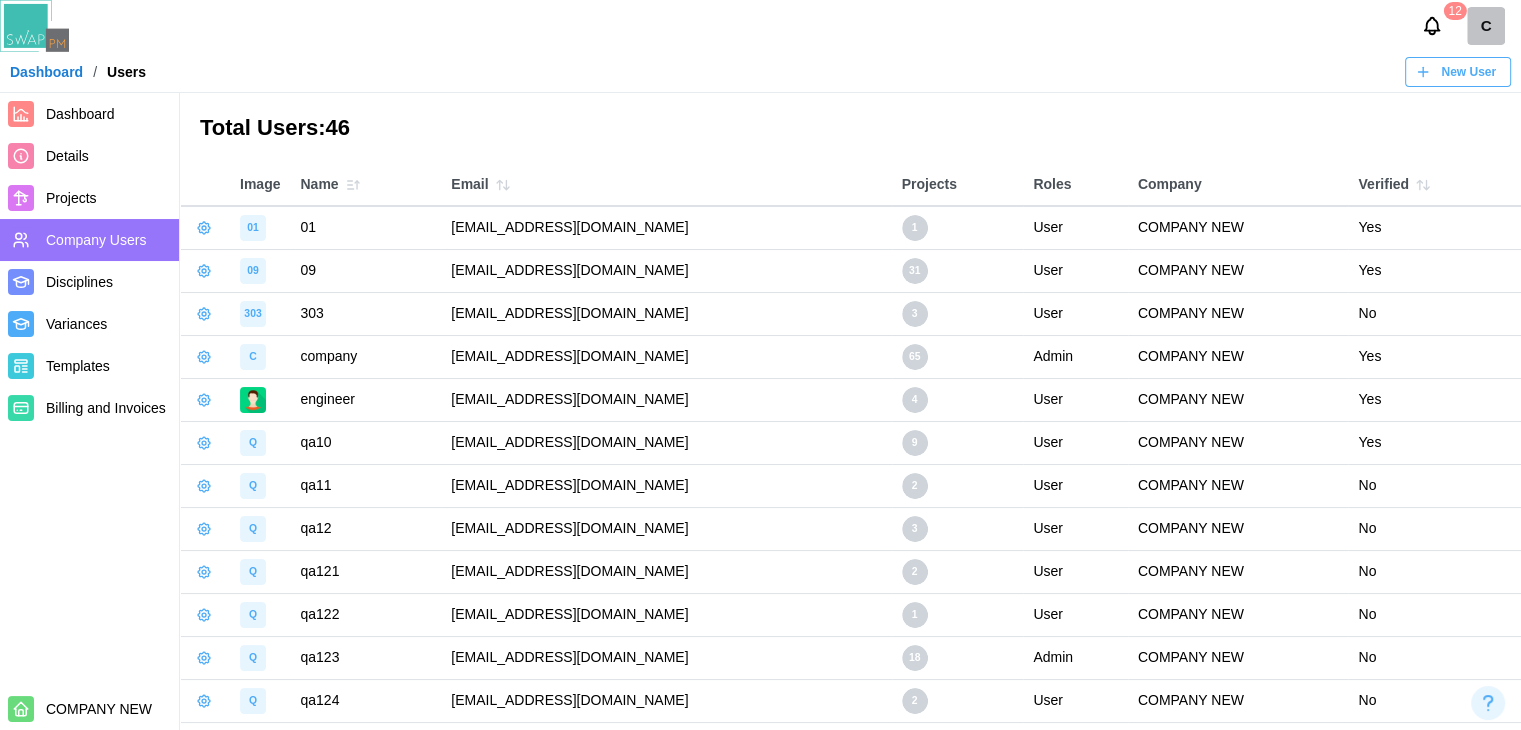 click on "1" at bounding box center (958, 743) 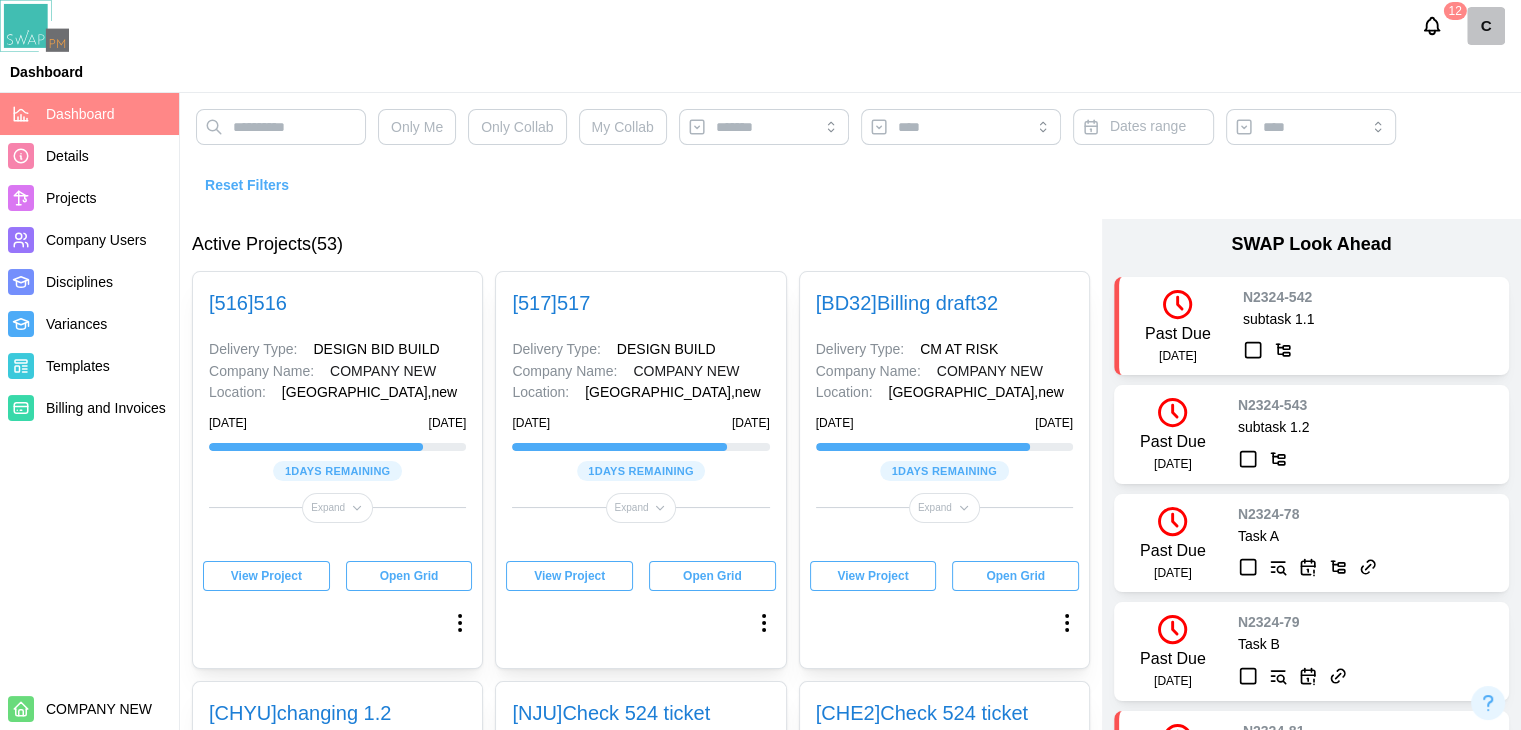 click on "Projects" at bounding box center (71, 198) 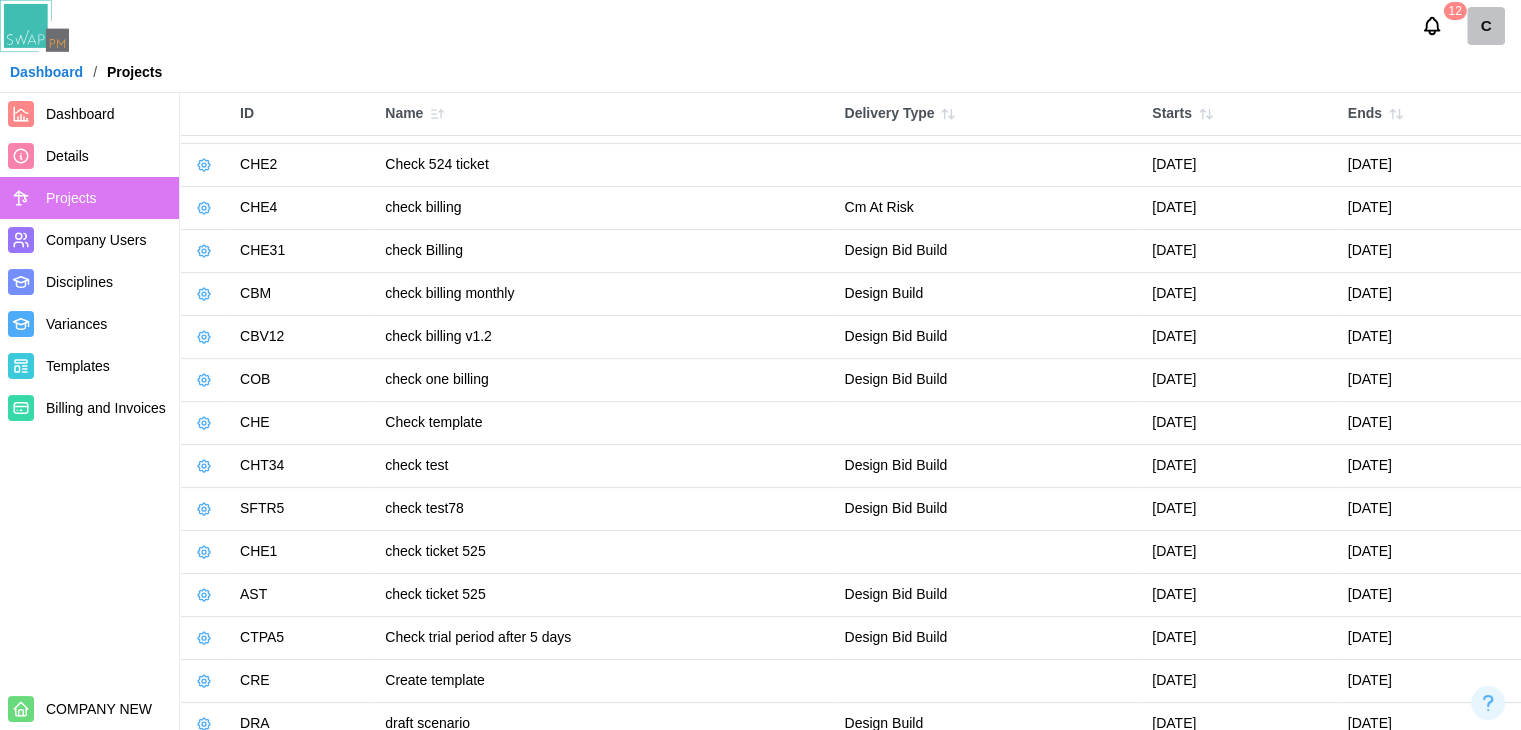scroll, scrollTop: 500, scrollLeft: 0, axis: vertical 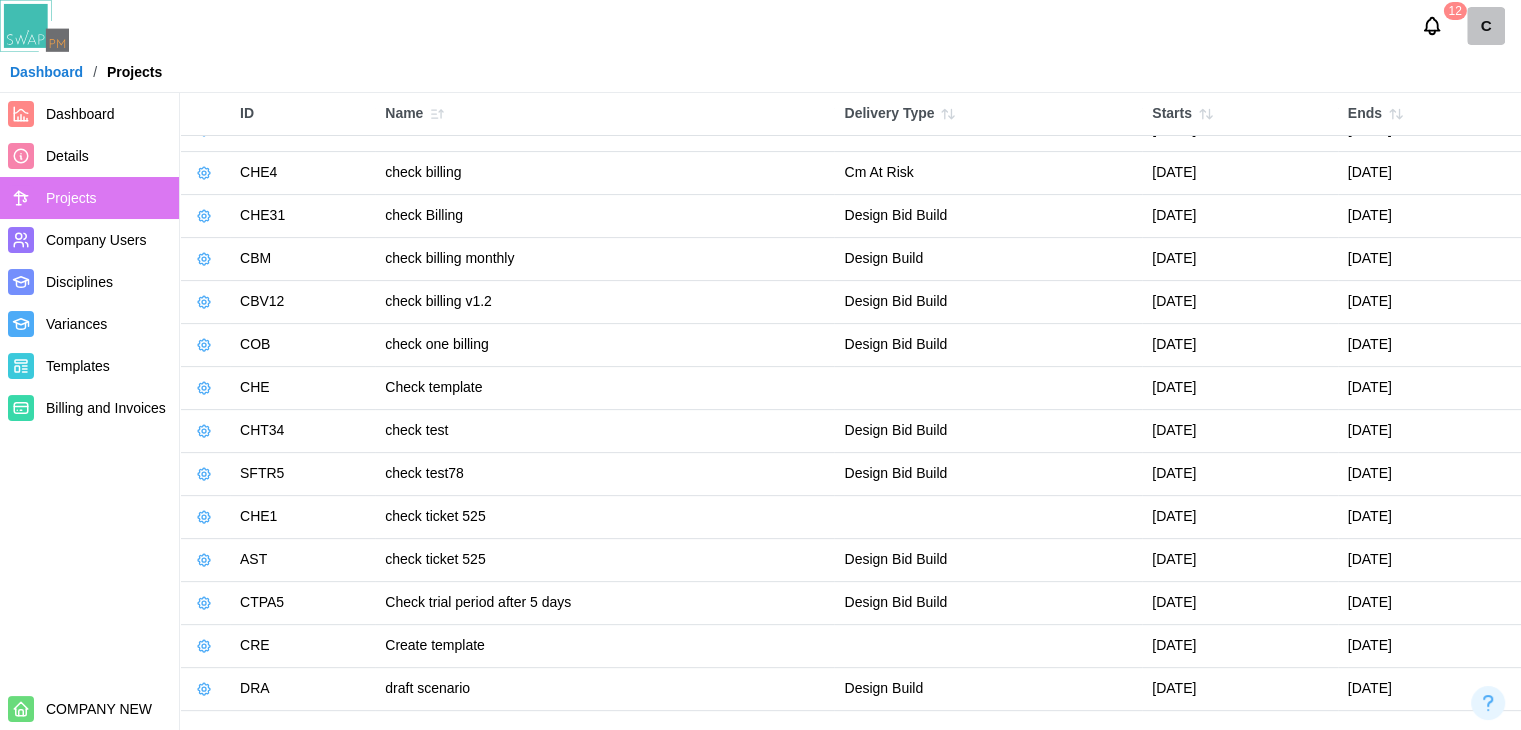 click 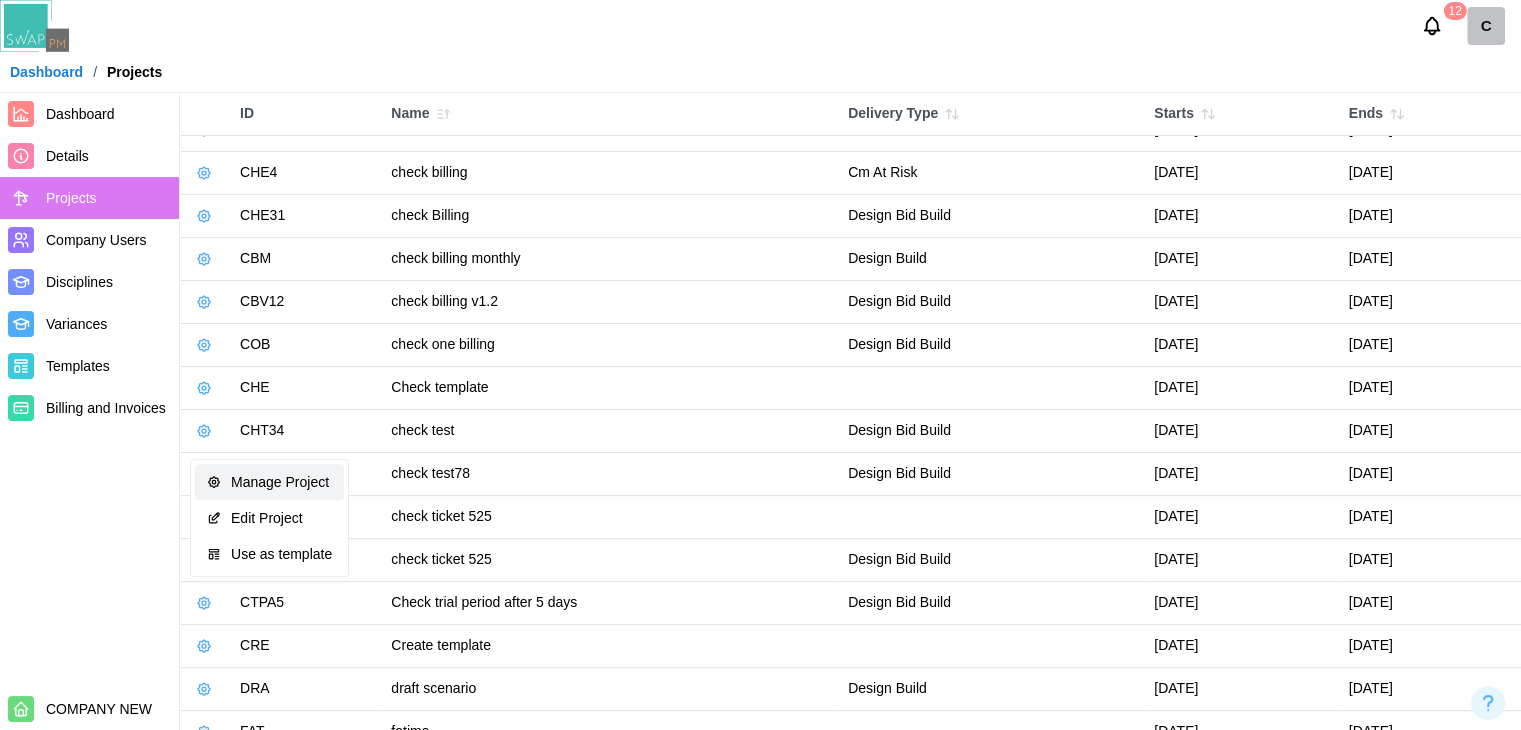 click on "Manage Project" at bounding box center (281, 482) 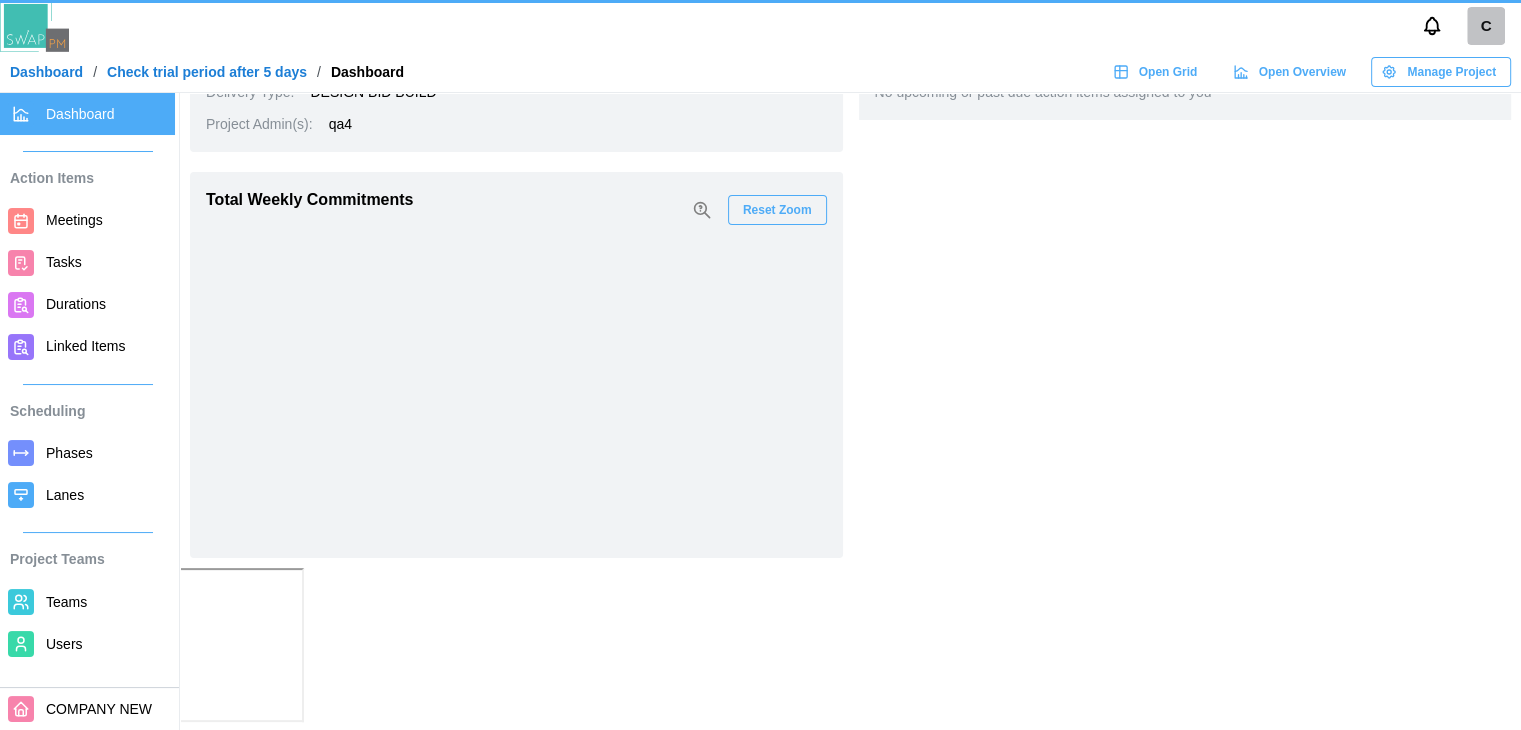 scroll, scrollTop: 0, scrollLeft: 0, axis: both 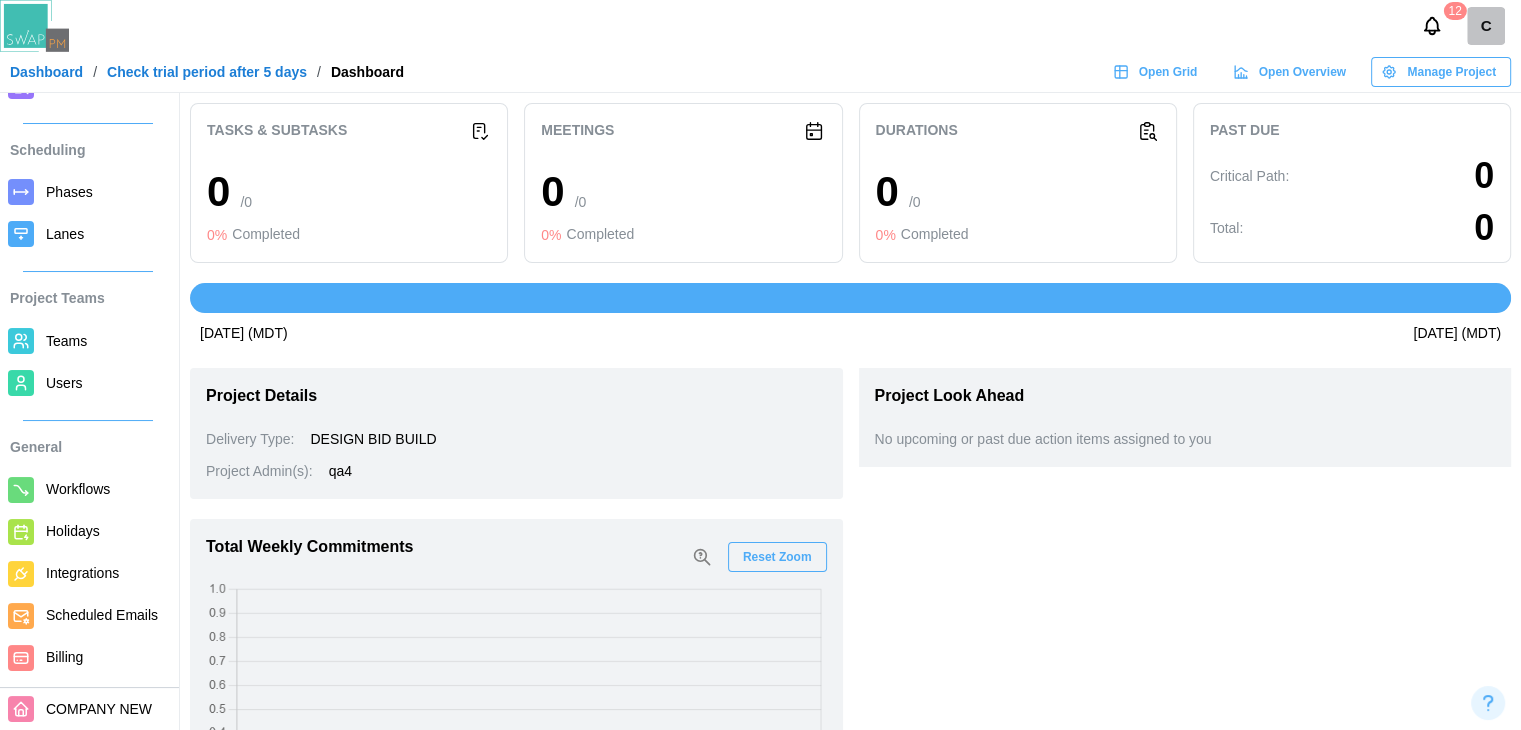 click on "Billing" at bounding box center (64, 657) 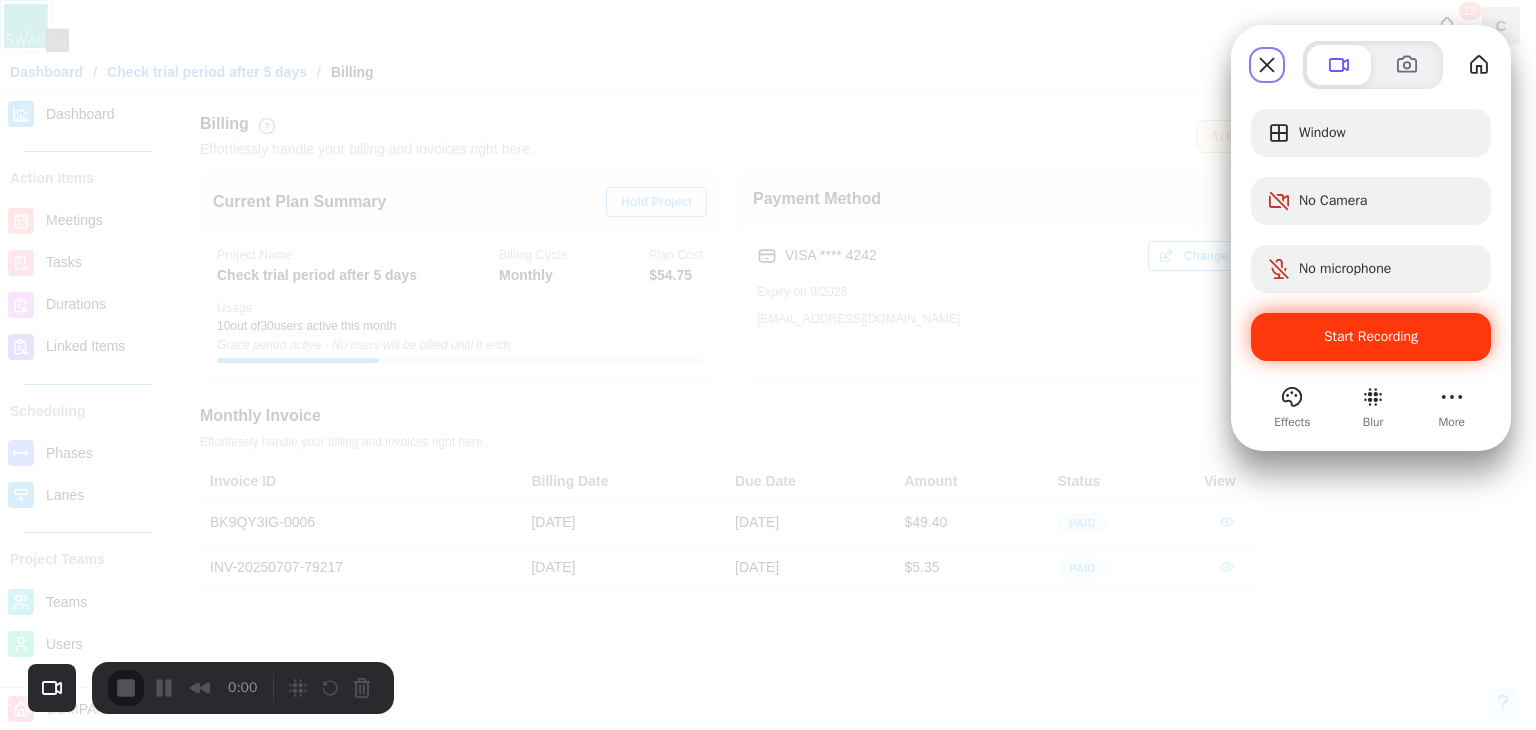 click on "Start Recording" at bounding box center [1371, 337] 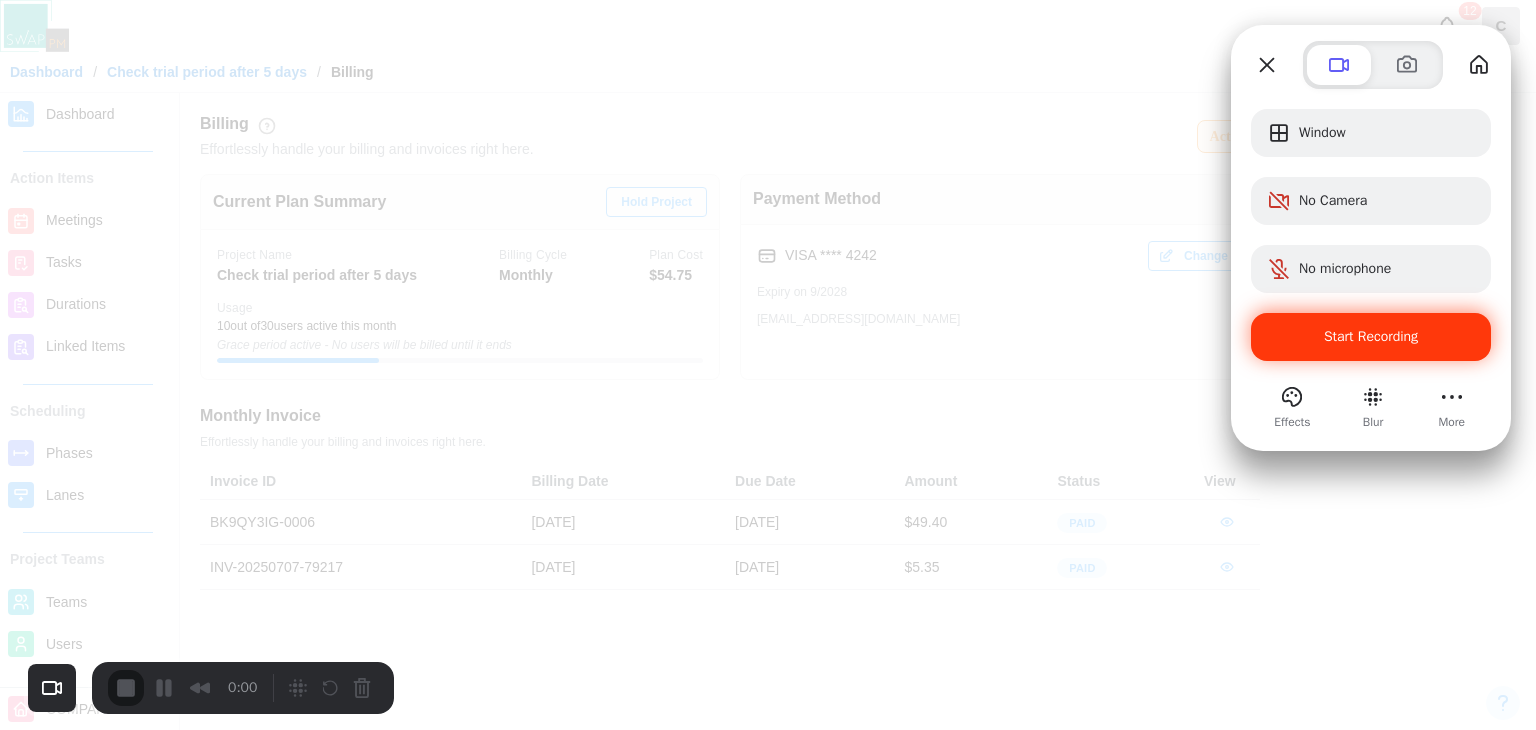 click on "Yes, proceed" at bounding box center (435, 1650) 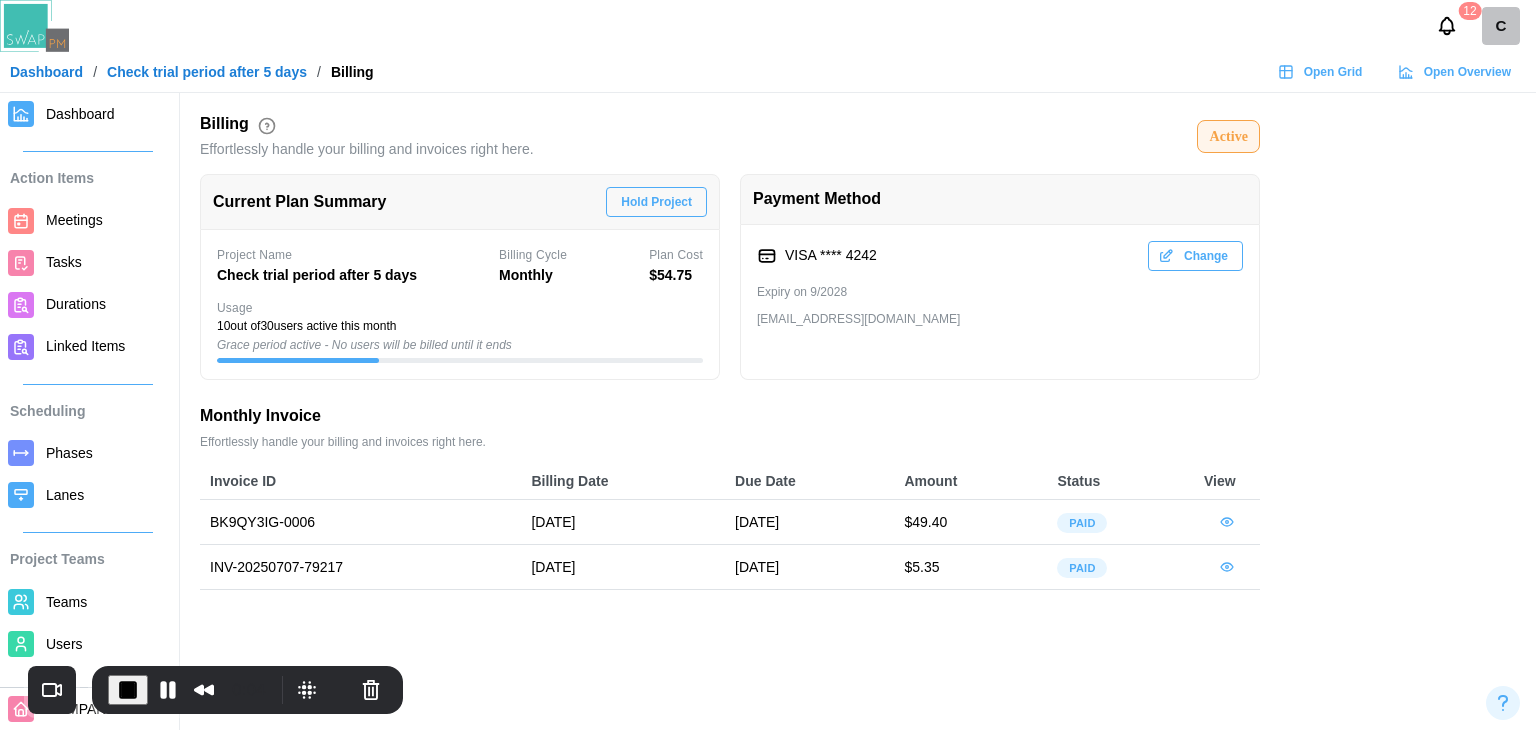 click 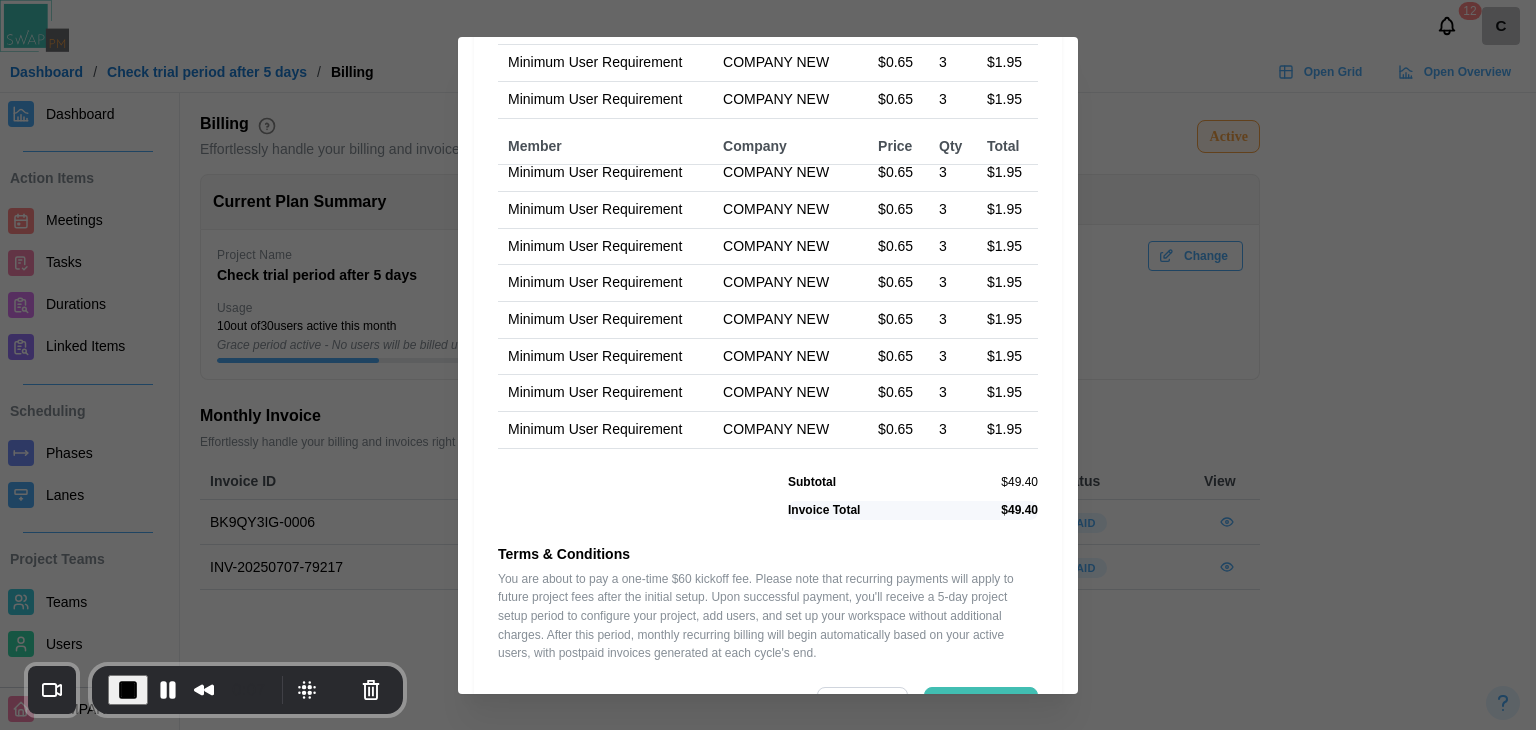 scroll, scrollTop: 1207, scrollLeft: 0, axis: vertical 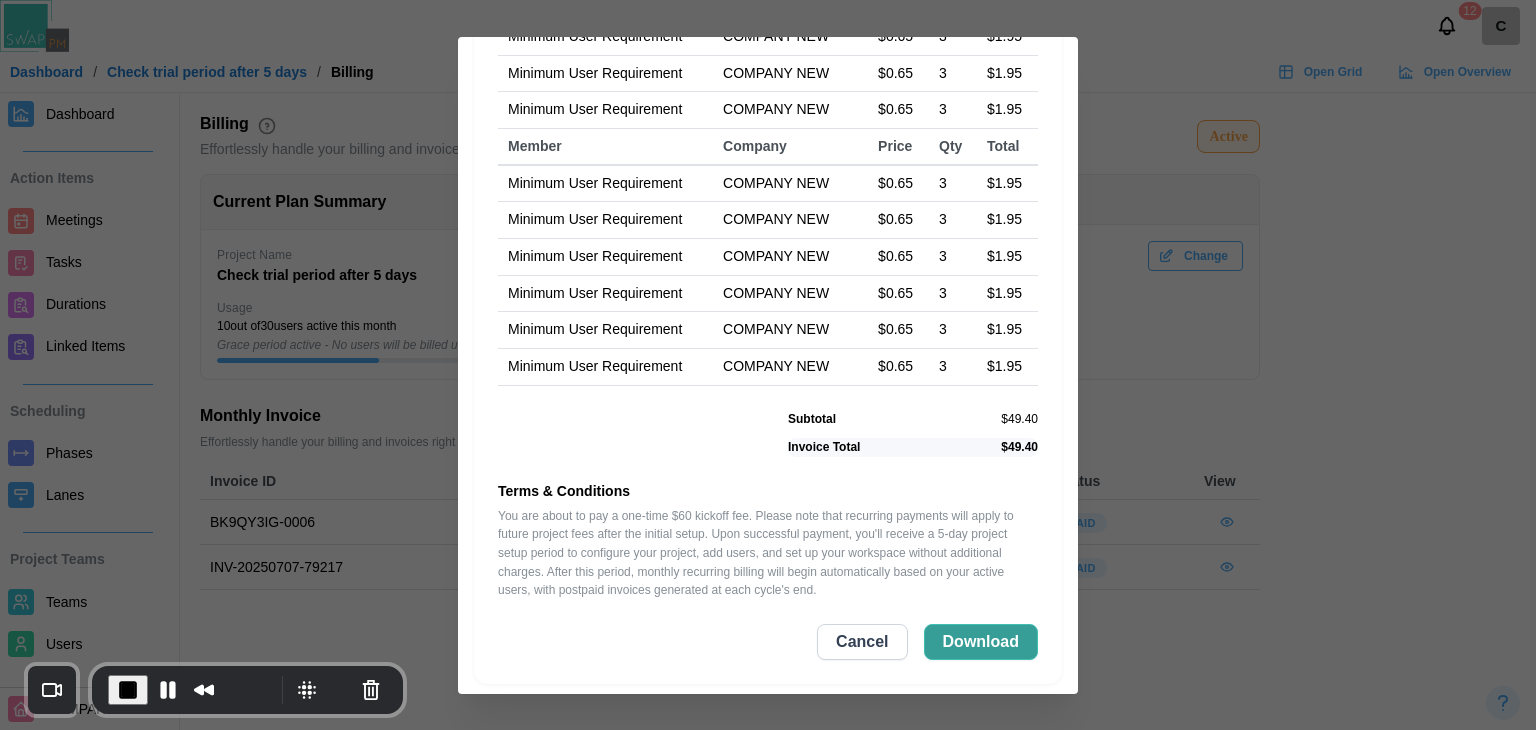 click on "Download" at bounding box center [981, 642] 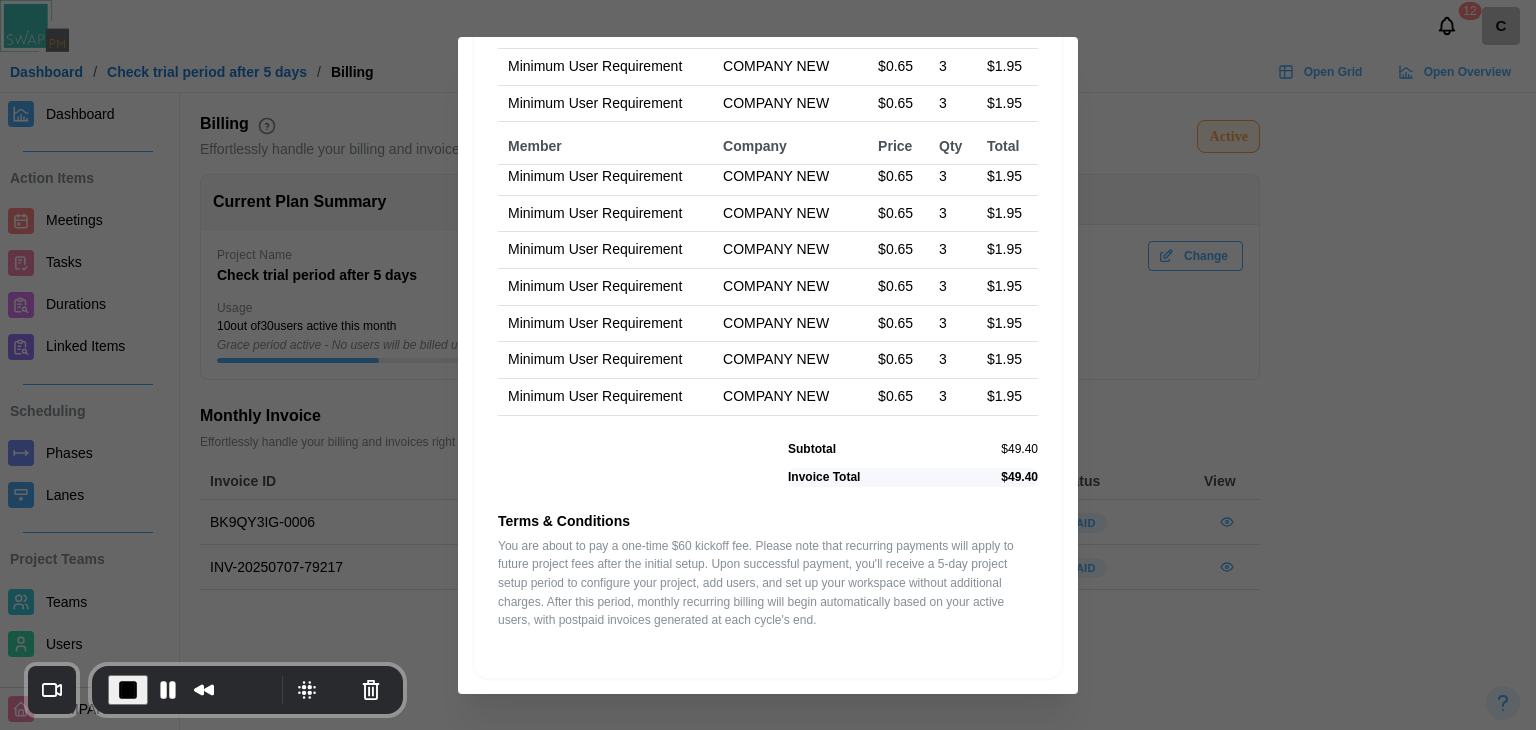 scroll, scrollTop: 1171, scrollLeft: 0, axis: vertical 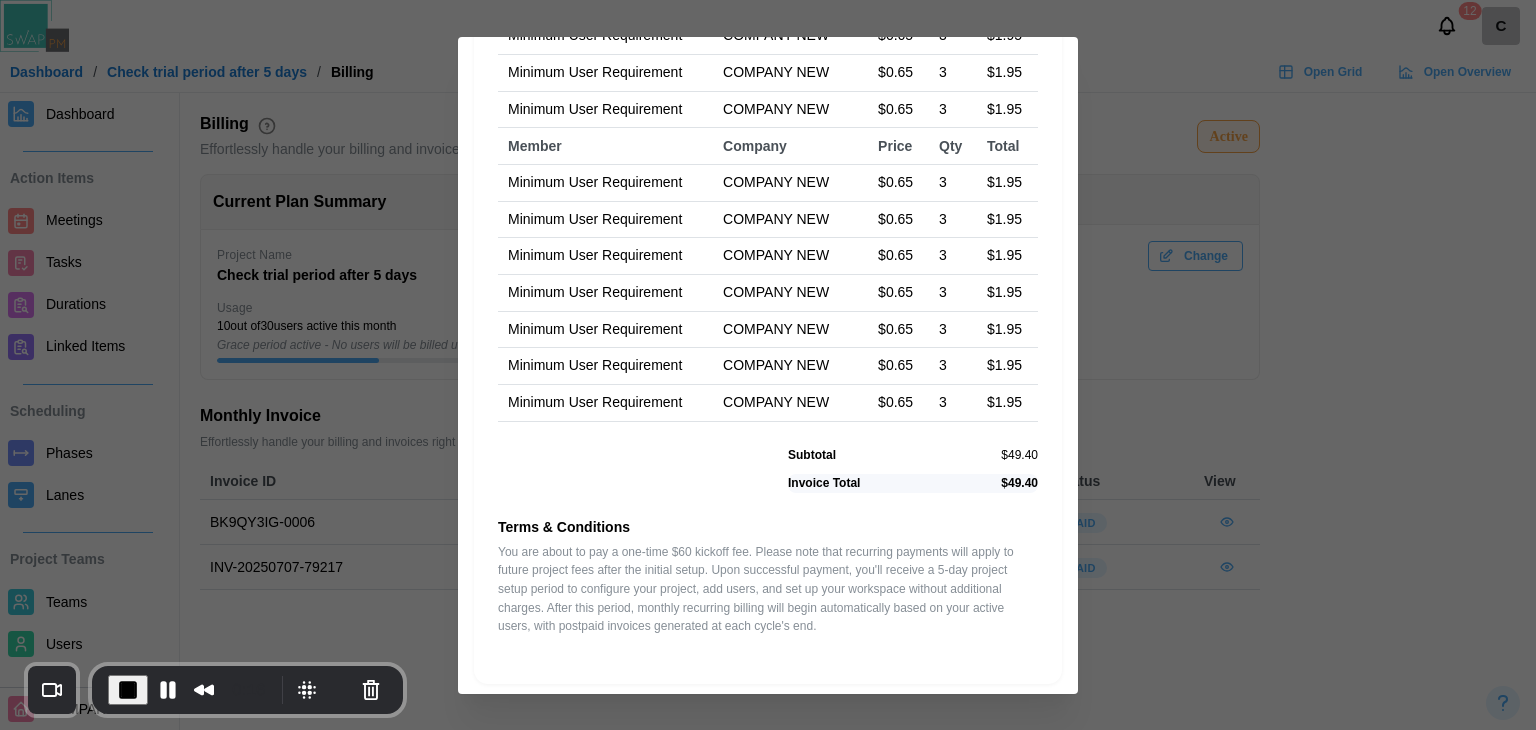 drag, startPoint x: 1074, startPoint y: 494, endPoint x: 226, endPoint y: 681, distance: 868.3738 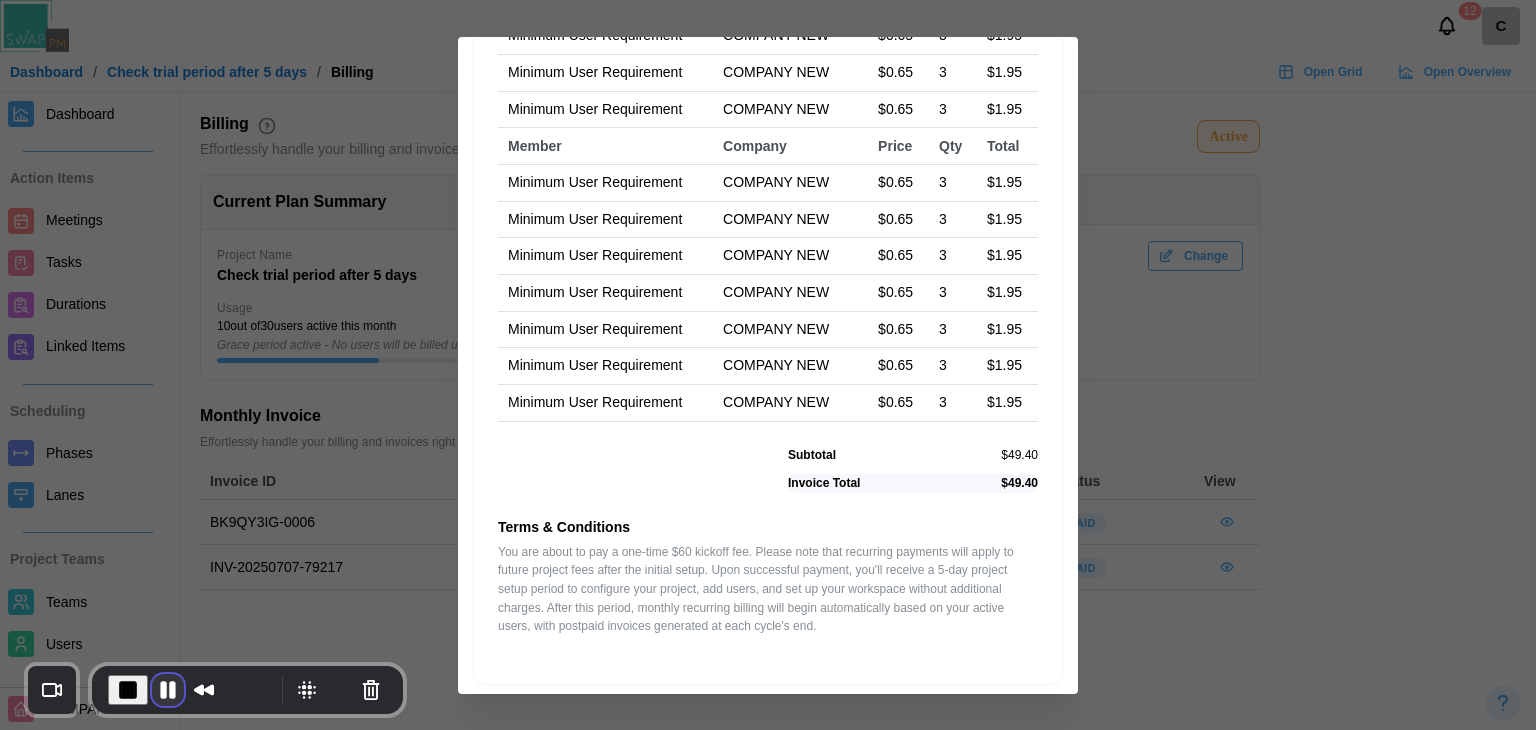 click at bounding box center (168, 690) 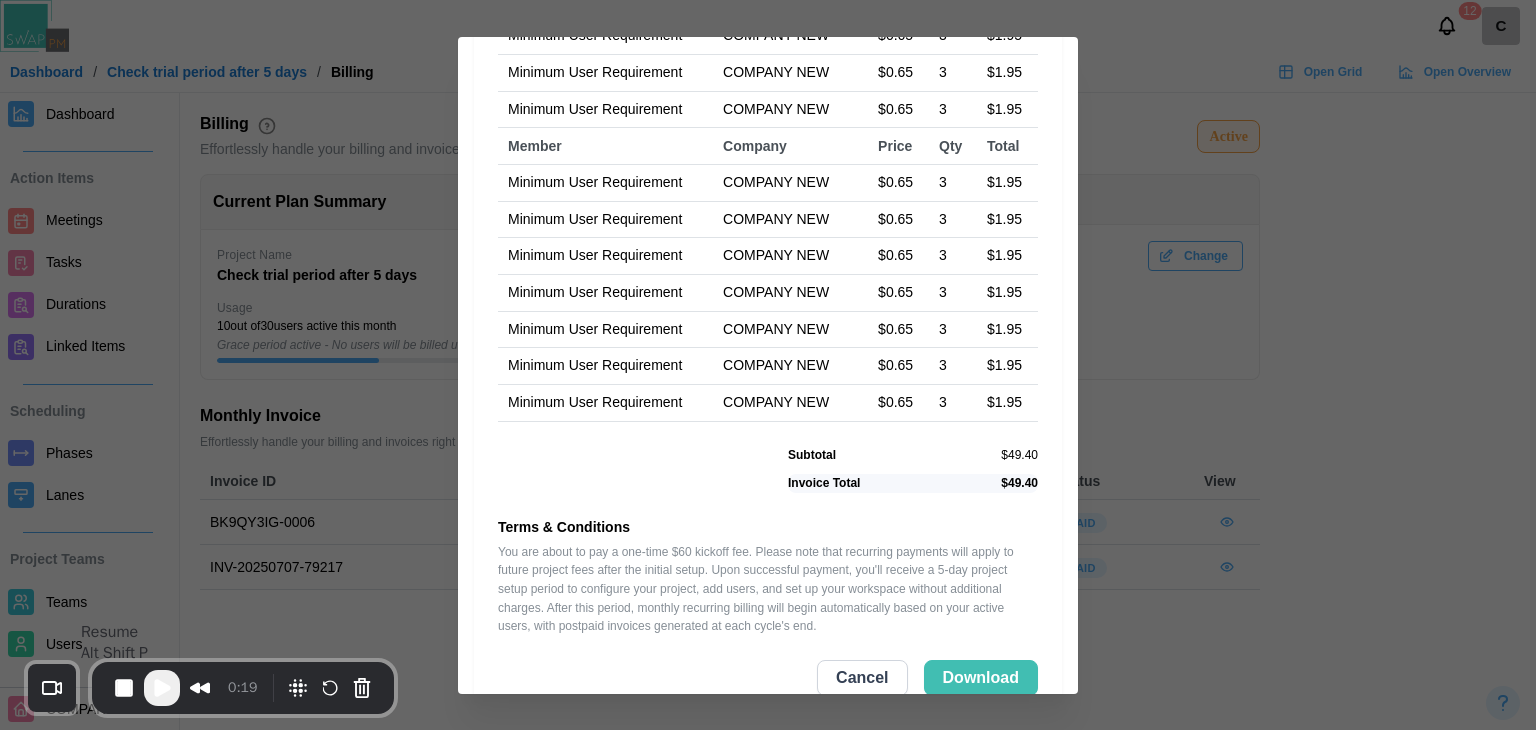 click at bounding box center (162, 688) 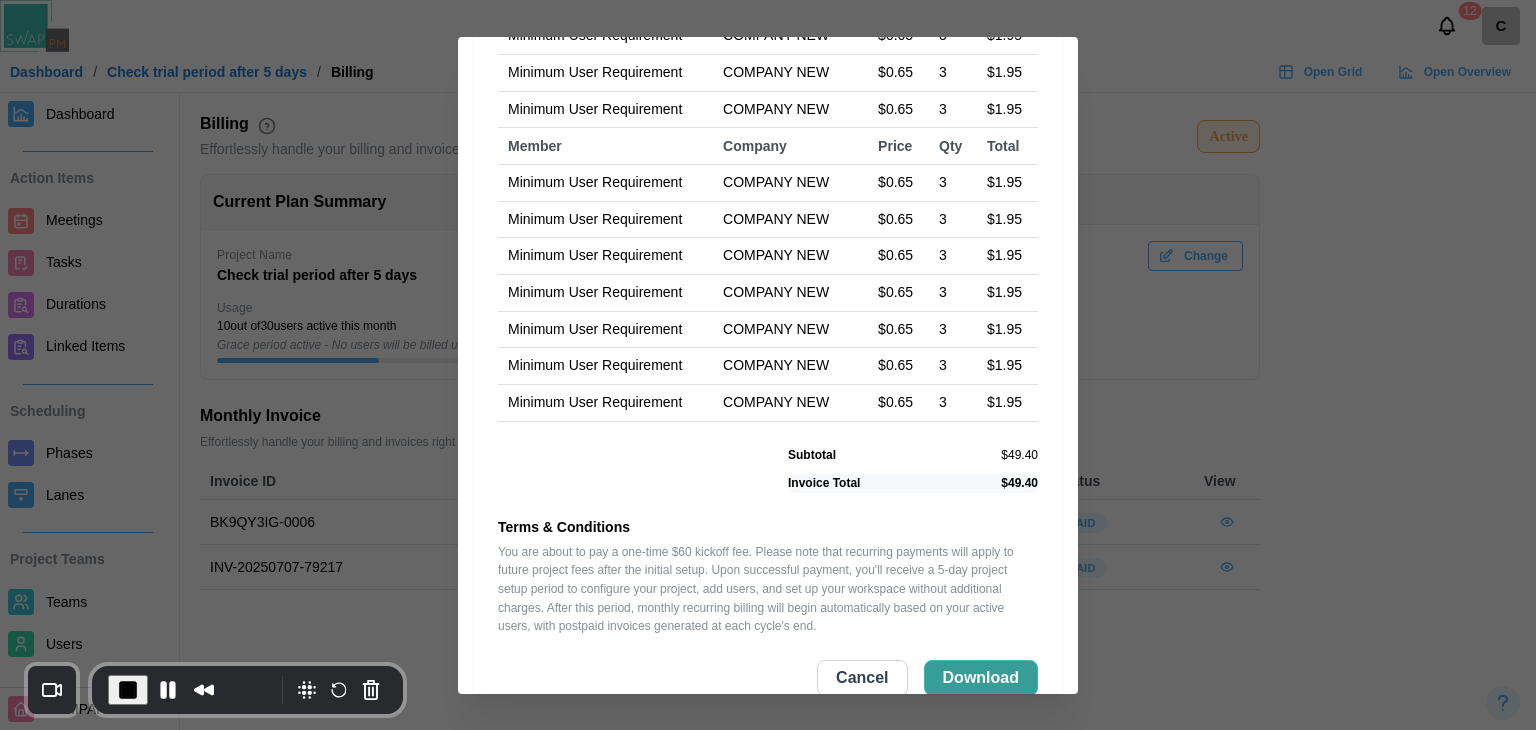 click on "Download" at bounding box center (981, 678) 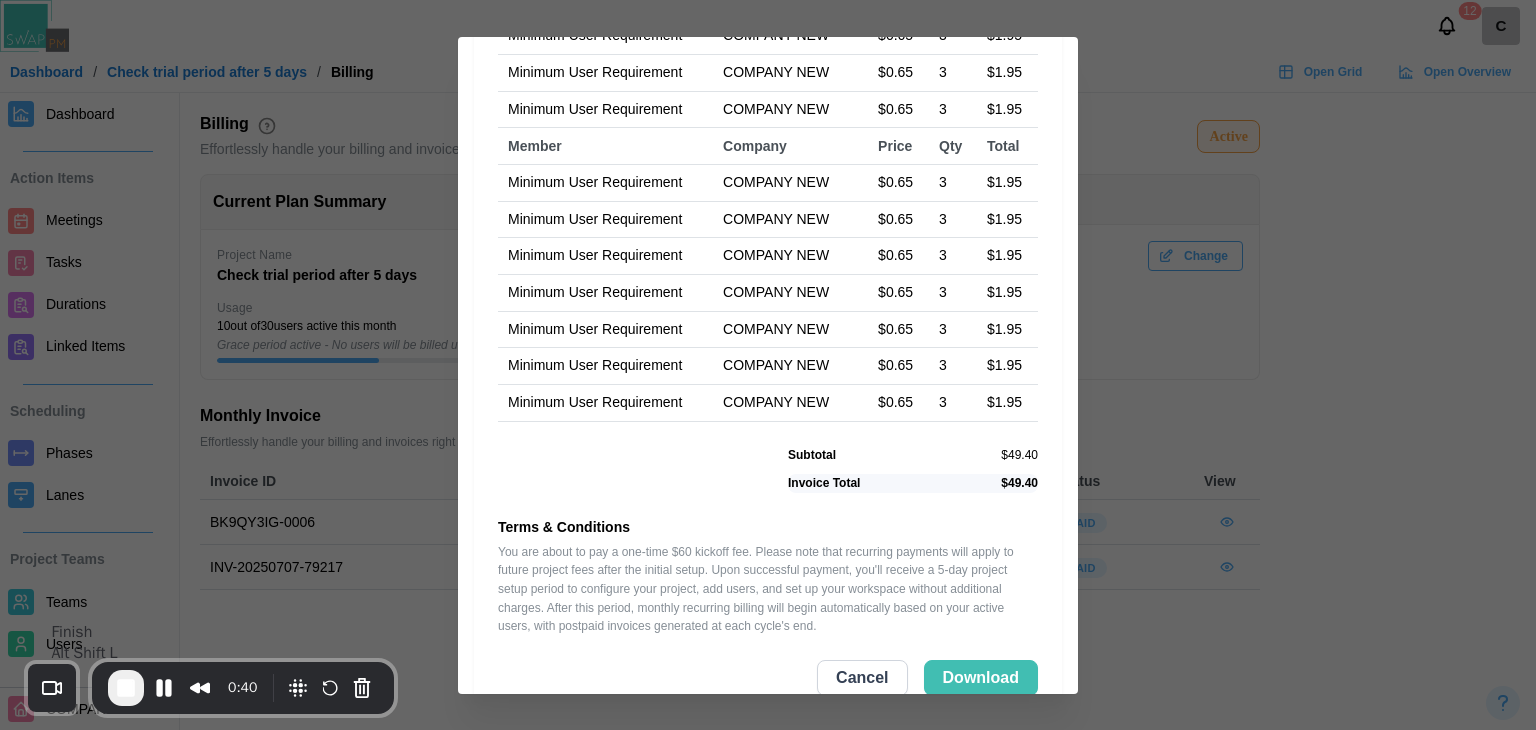 click at bounding box center [126, 688] 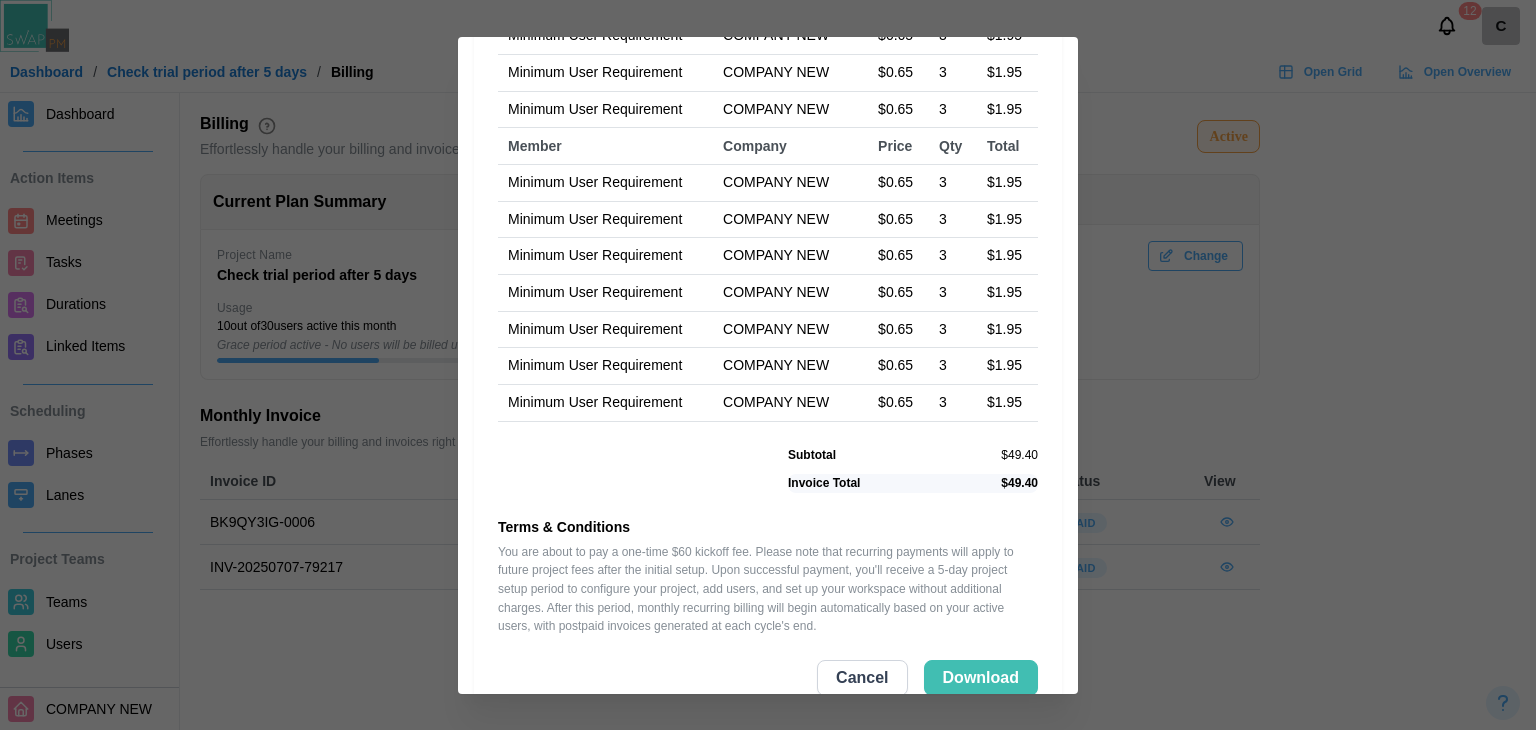 click on "Cancel" at bounding box center [862, 678] 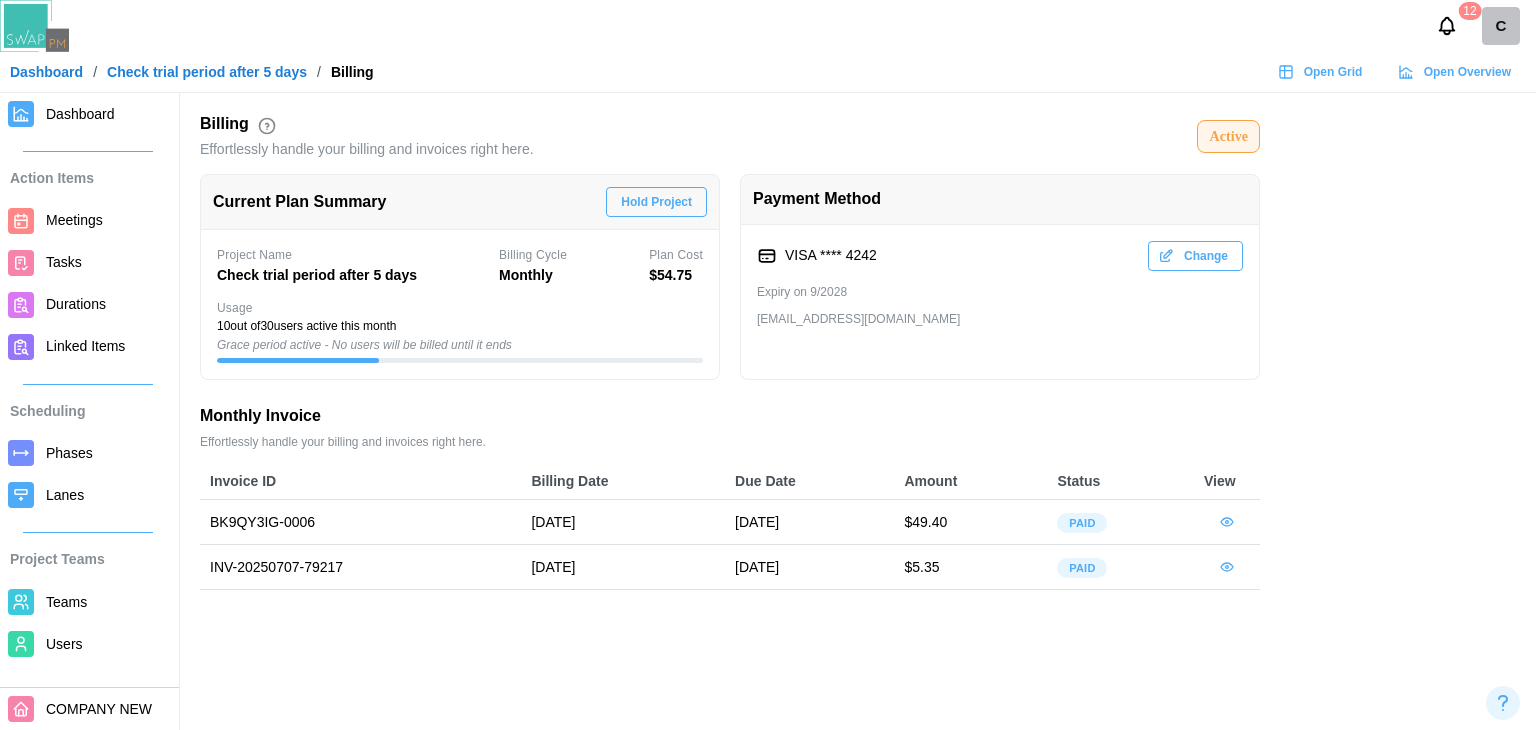 click on "12 C" at bounding box center (1483, 26) 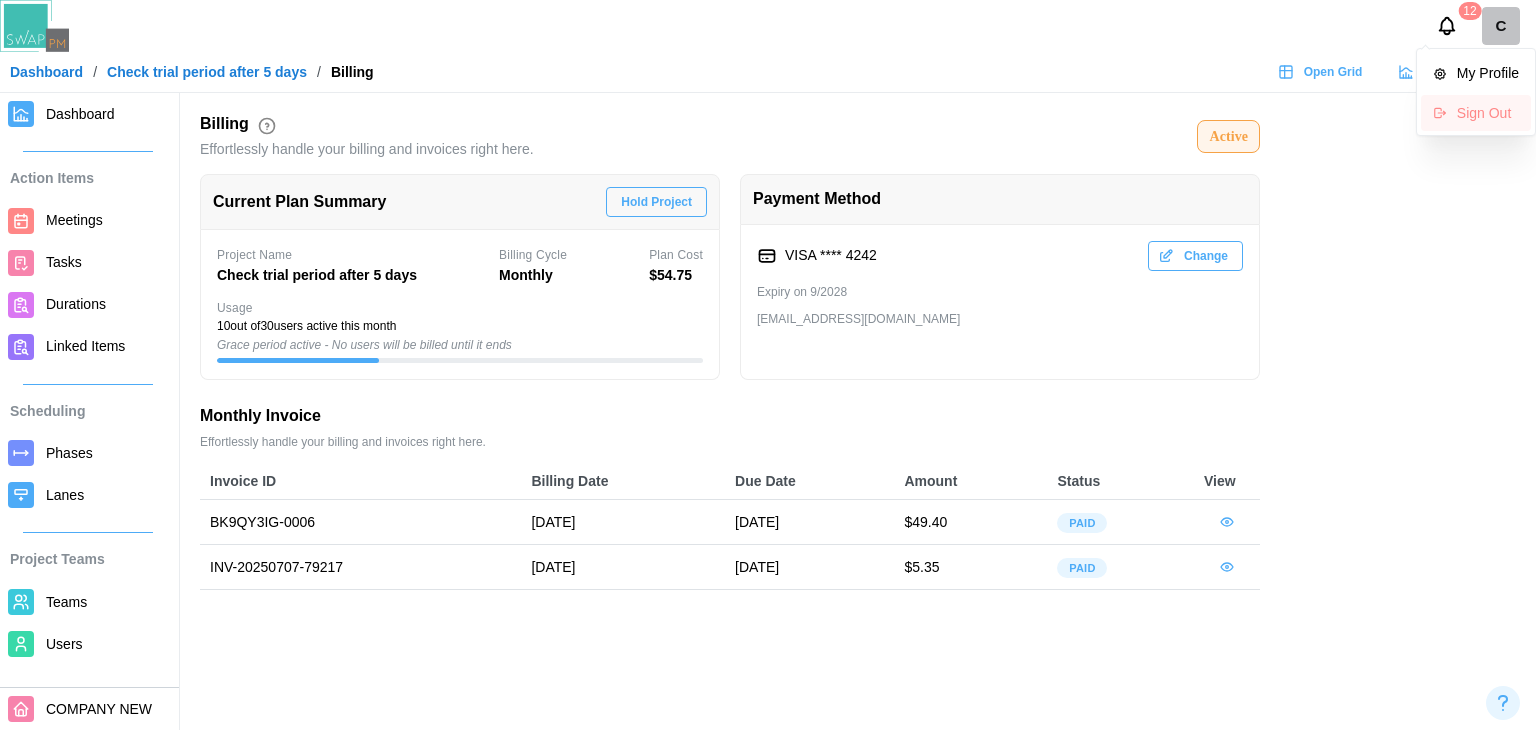 click on "Sign Out" at bounding box center (1488, 113) 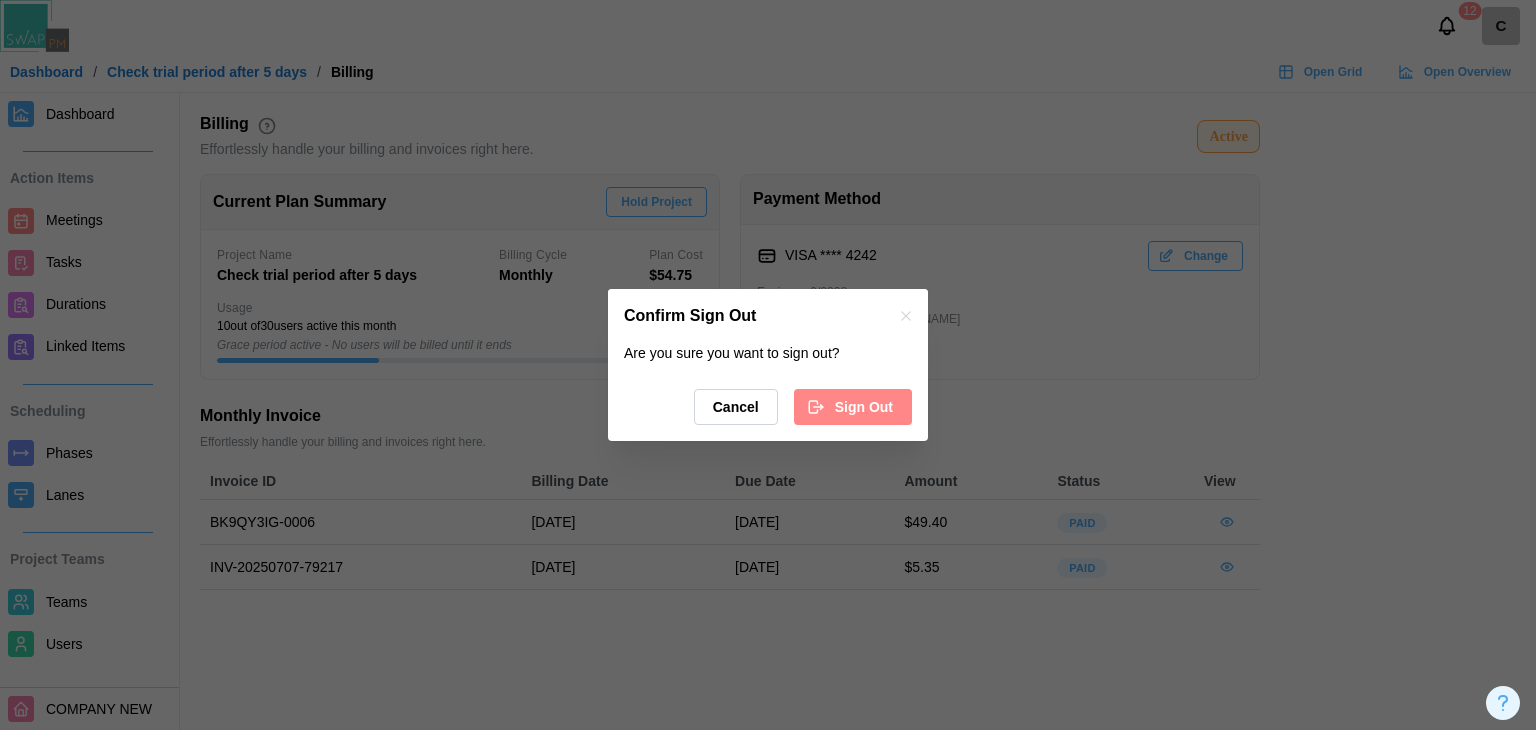 type 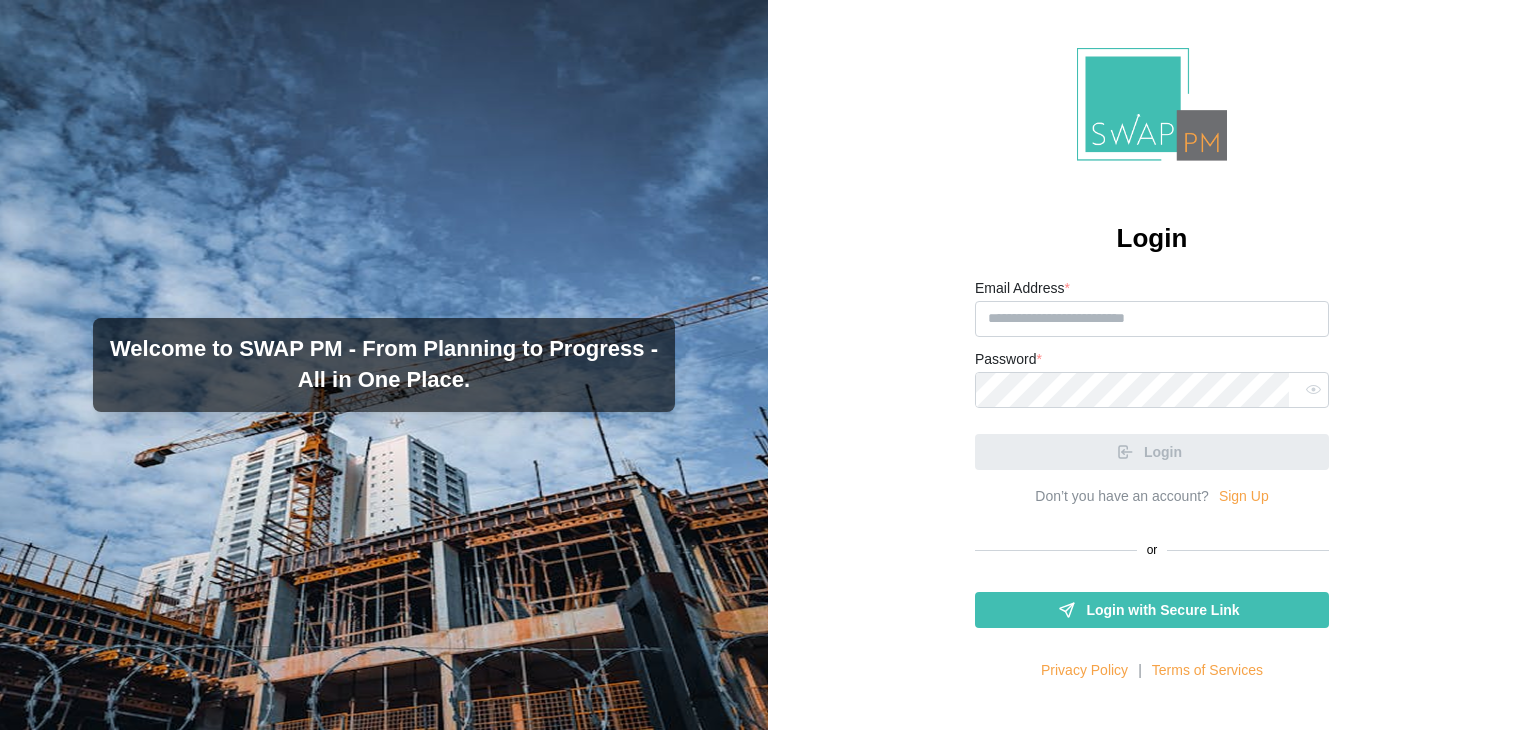 scroll, scrollTop: 0, scrollLeft: 0, axis: both 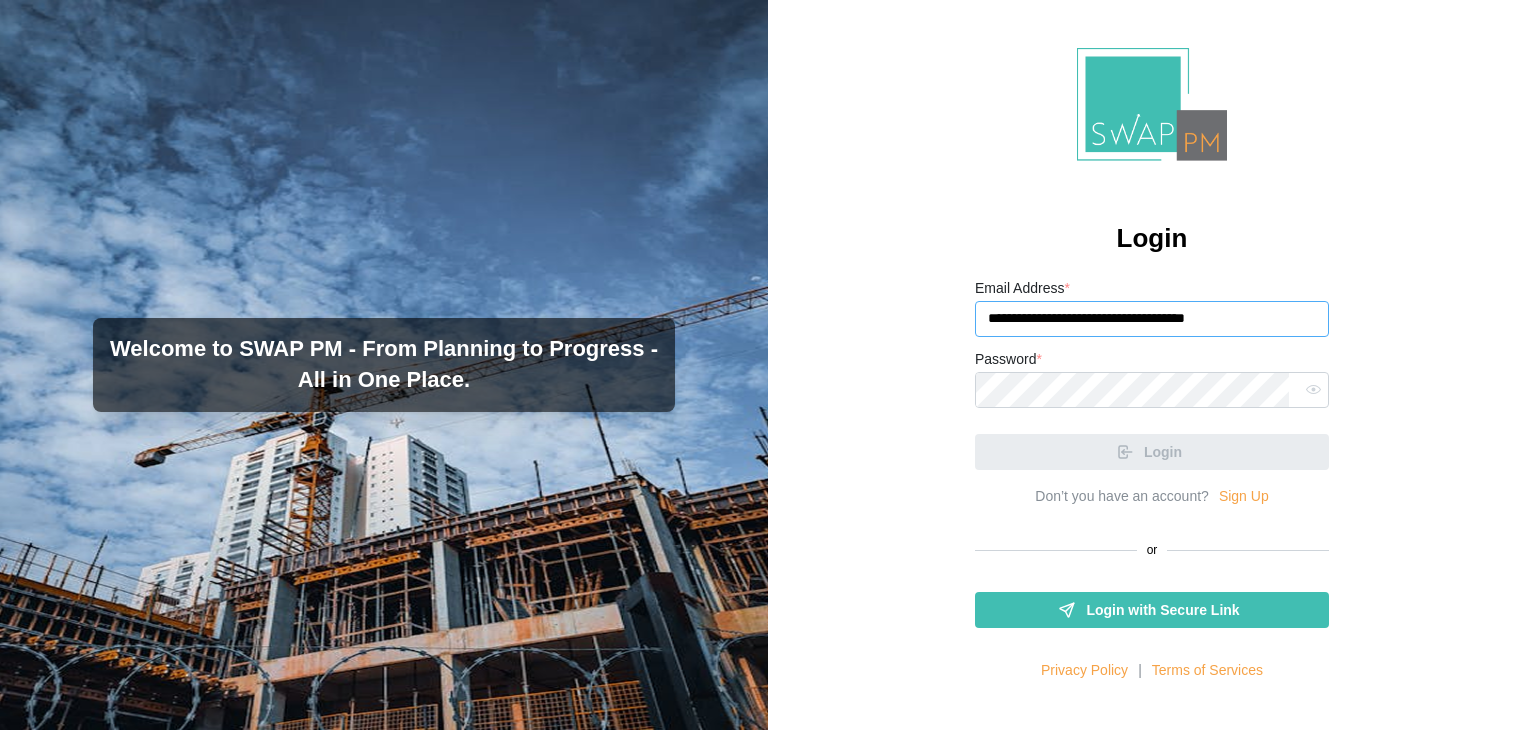 click on "**********" at bounding box center [1152, 319] 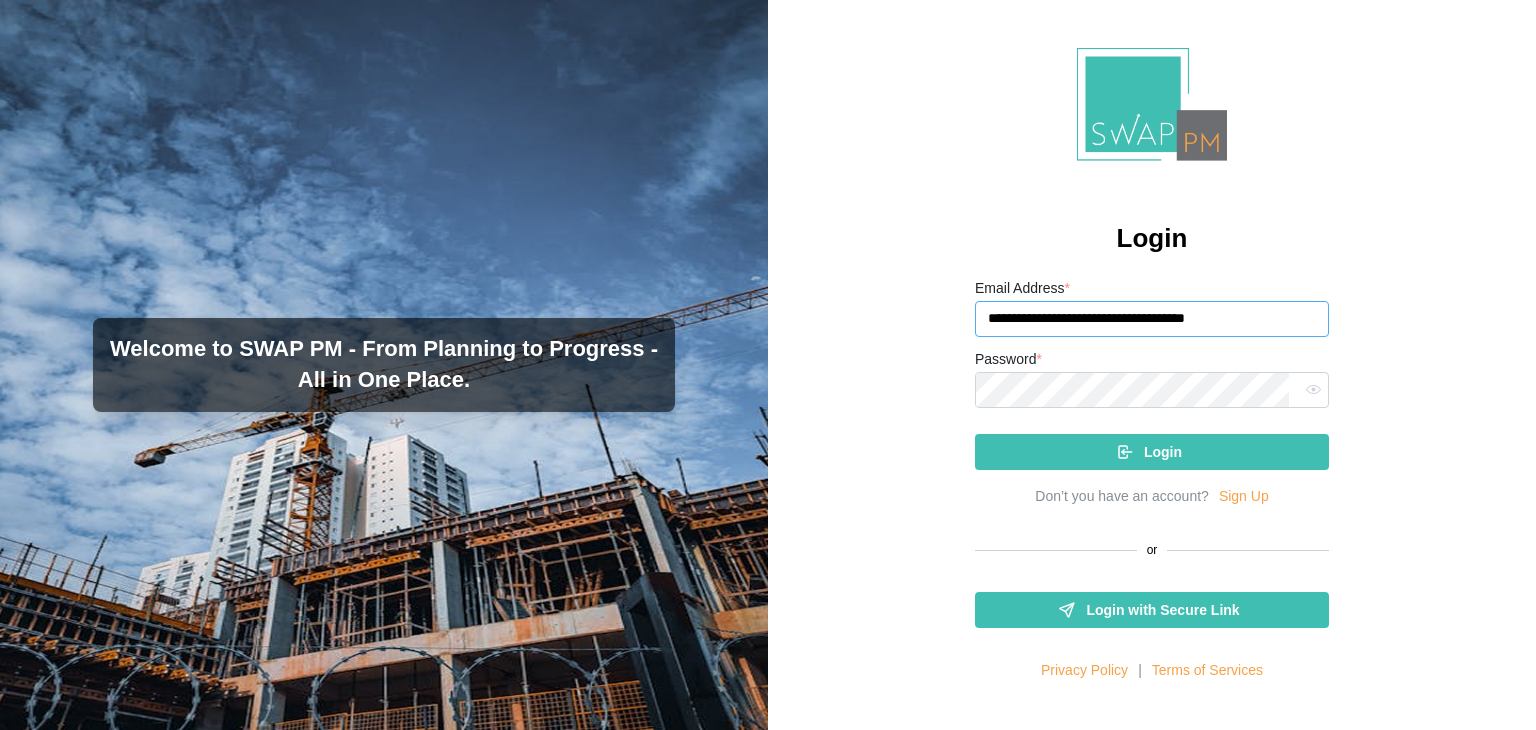type on "**********" 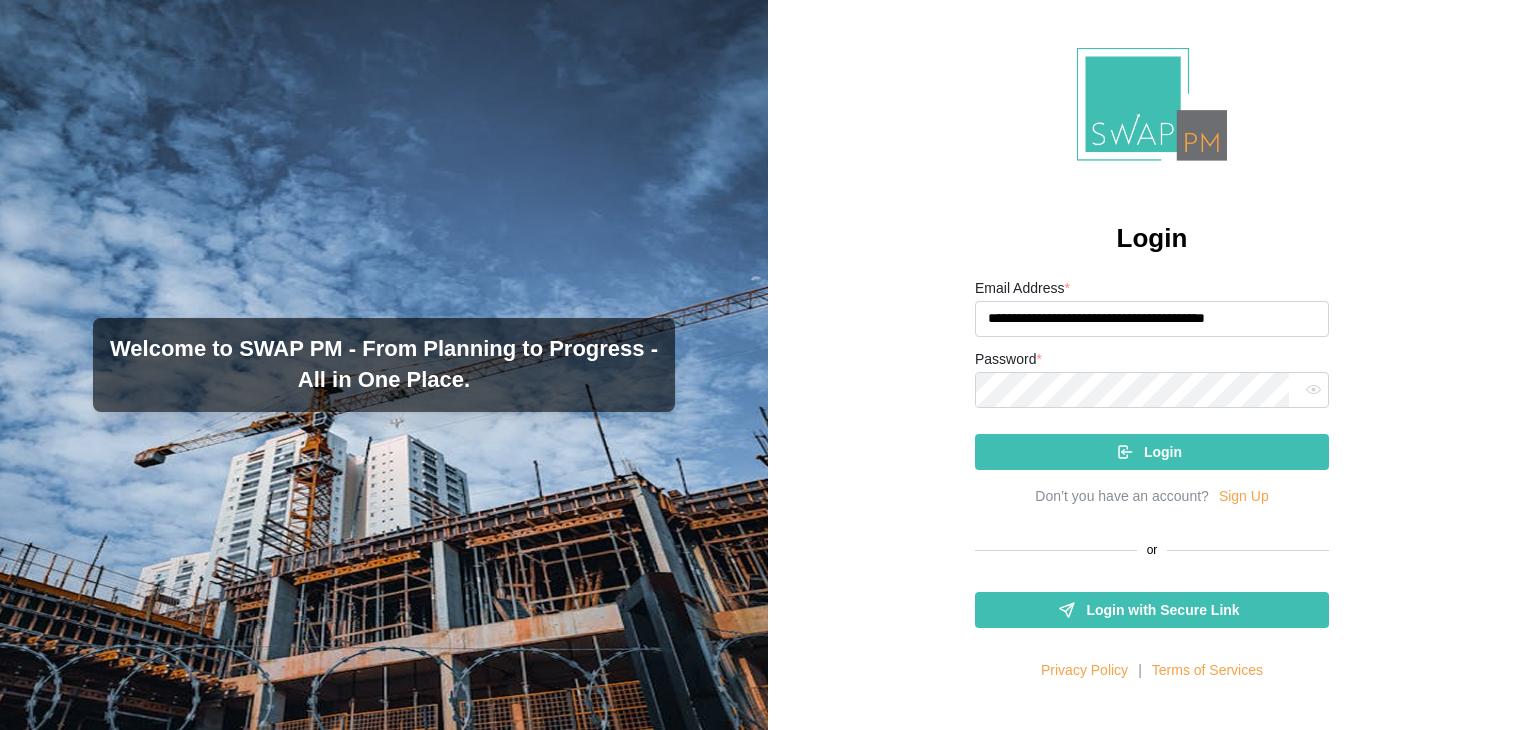 click 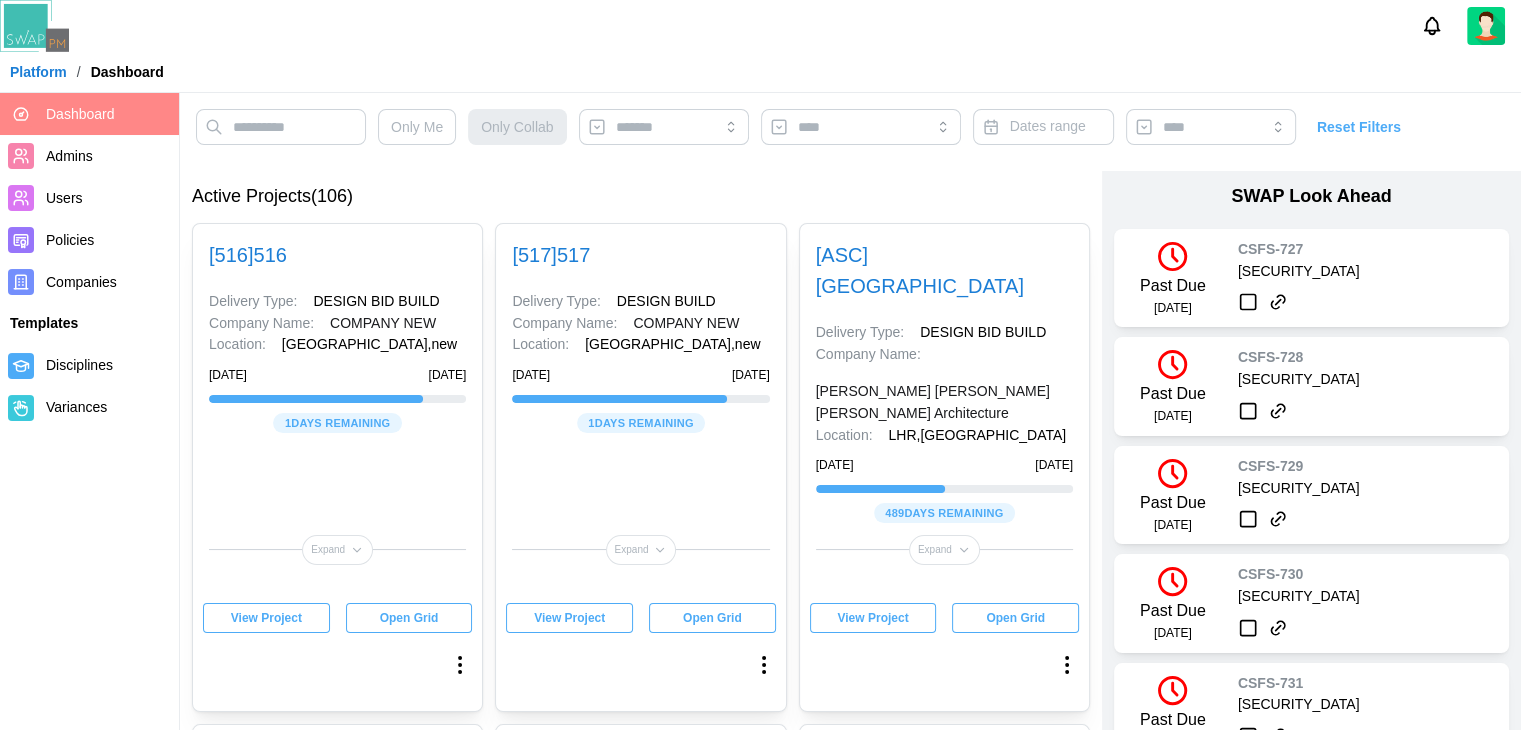 click on "Dashboard Admins Users Policies Companies Templates Disciplines Variances" at bounding box center (90, 411) 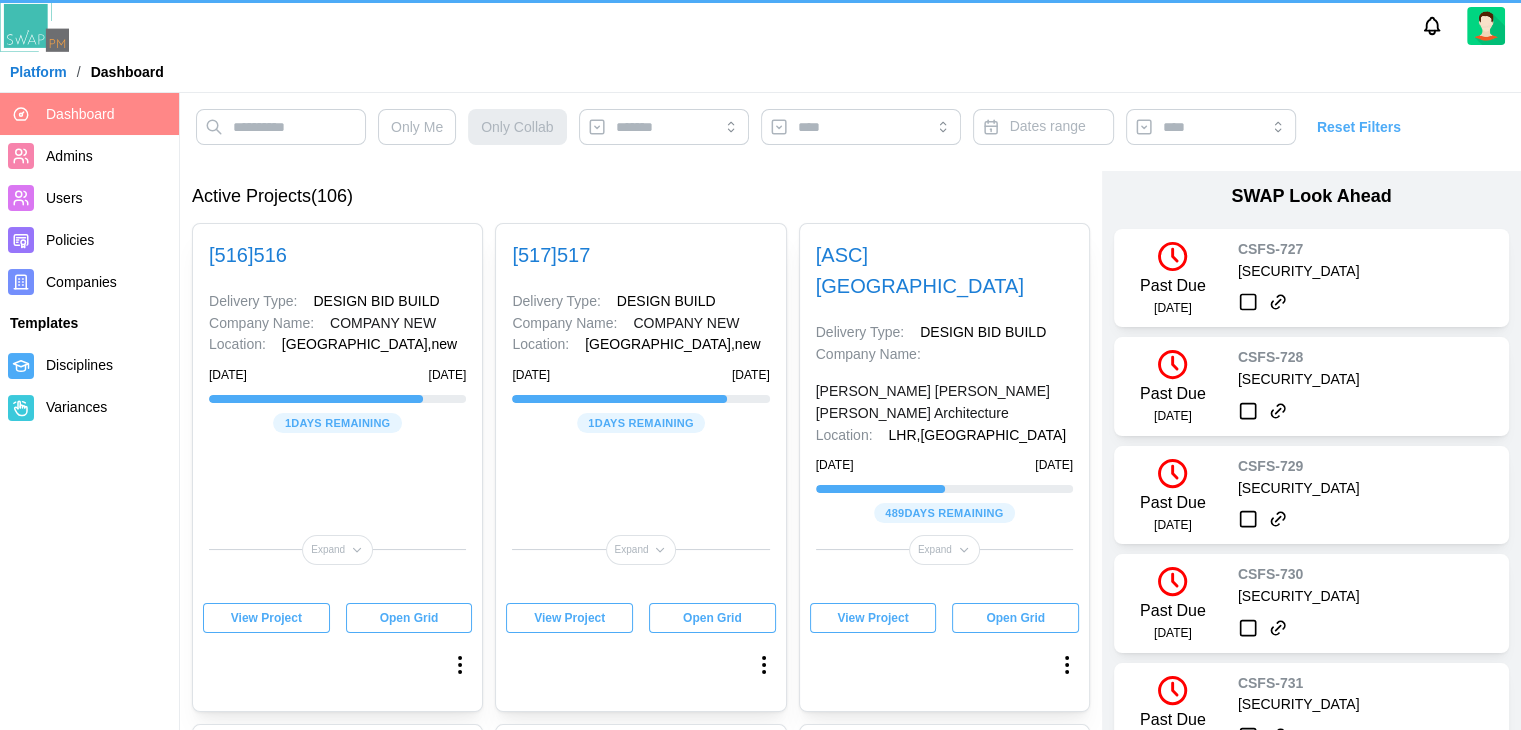 click on "Companies" at bounding box center (81, 282) 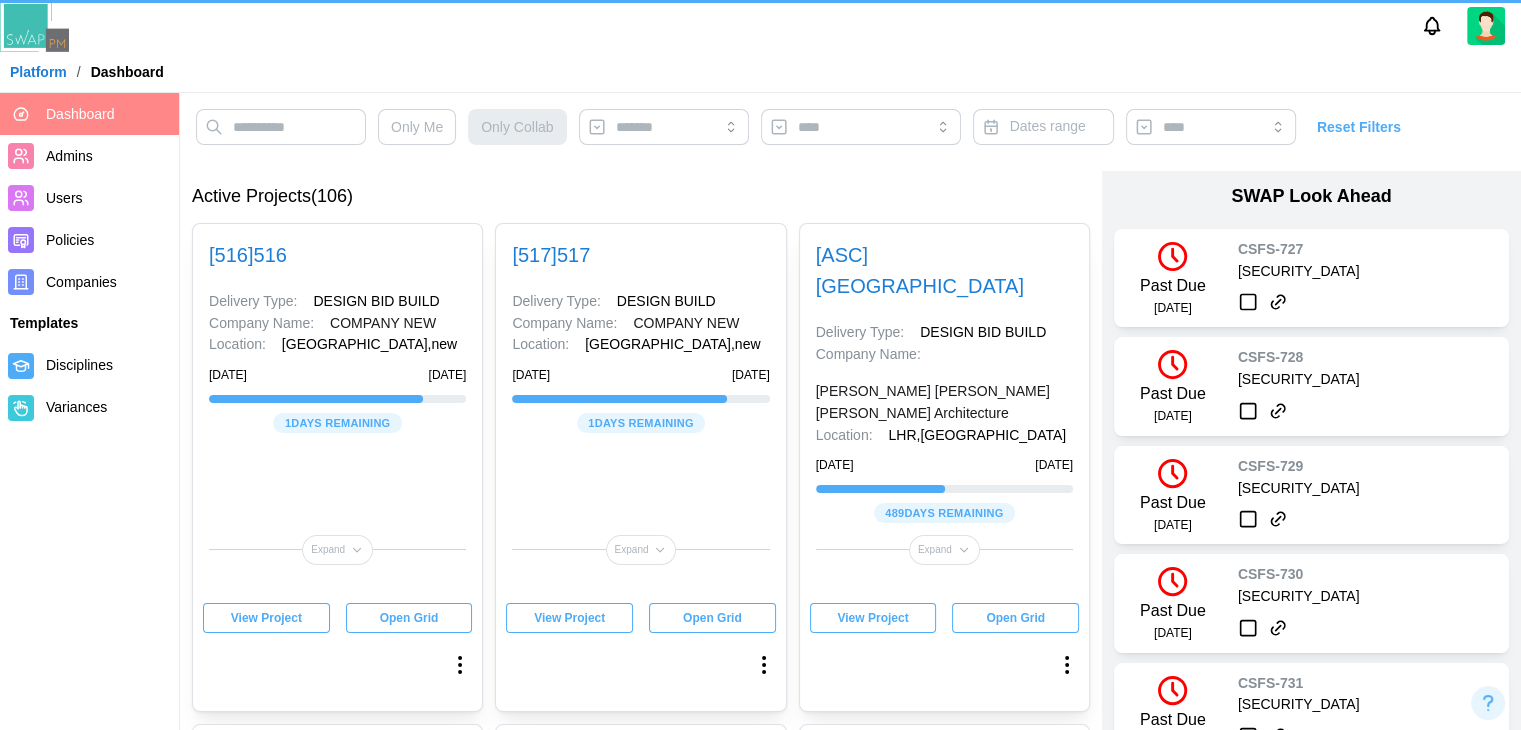 click on "Companies" at bounding box center (81, 282) 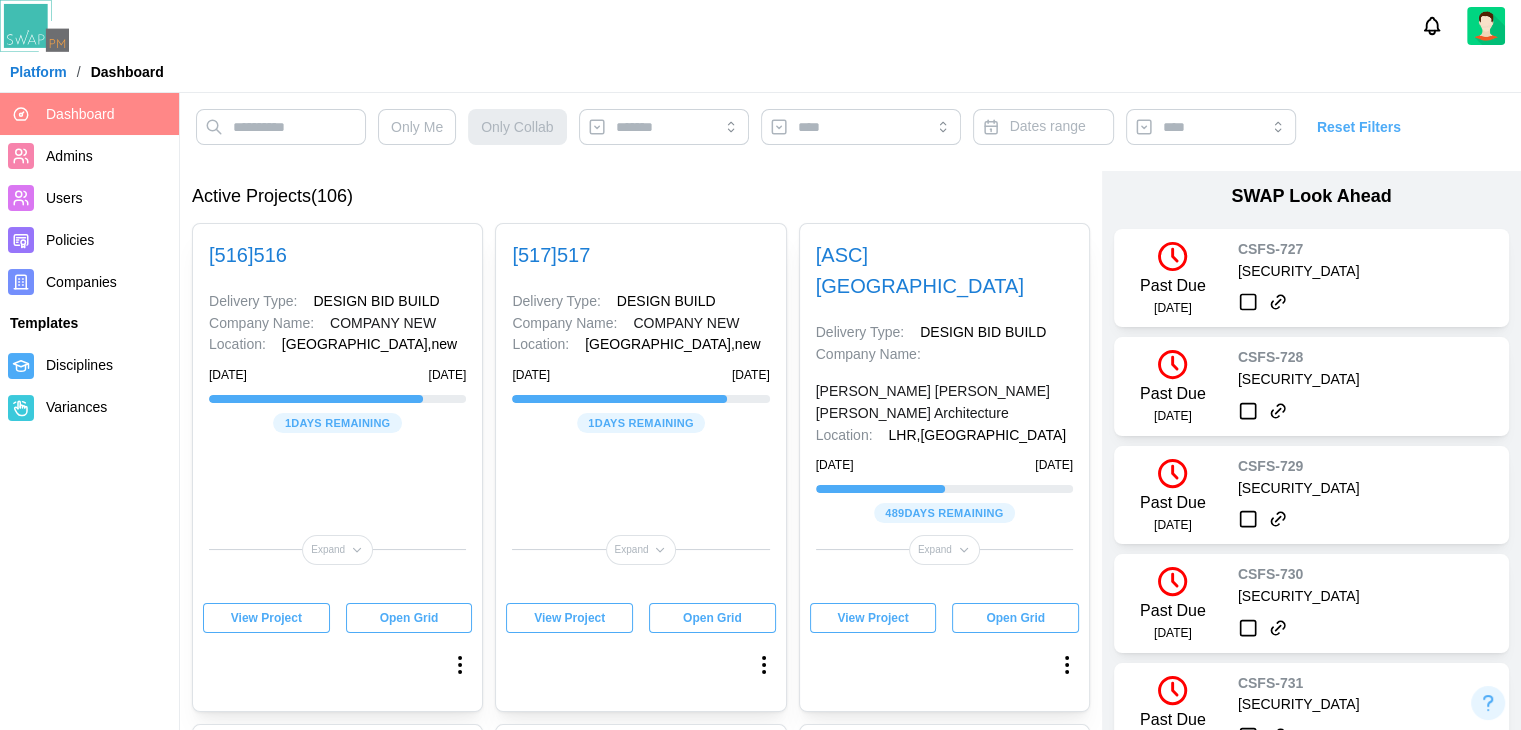 click on "Active Projects  (106) [ 516 ]  516 Delivery Type: DESIGN BID BUILD Company Name: COMPANY NEW Location: Madrid ,  new July 4, 2025 July 10, 2025 1  days remaining Expand View Project Open Grid [ 517 ]  517 Delivery Type: DESIGN BUILD Company Name: COMPANY NEW Location: Madrid ,  new July 4, 2025 July 10, 2025 1  days remaining Expand View Project Open Grid [ ASC ]  ALTRU SPORTS COMPLEX Delivery Type: DESIGN BID BUILD Company Name: Barker Rinker Seacat Architecture Location: LHR ,  PUNJAB March 1, 2024 November 10, 2026 489  days remaining Expand View Project Open Grid [ BD32 ]  Billing draft32 Delivery Type: CM AT RISK Company Name: COMPANY NEW Location: Madrid ,  new July 4, 2025 July 10, 2025 1  days remaining Expand View Project Open Grid [ BSC ]  BSC MULTIPURPOSE ATHLETIC CENTER Delivery Type: CM AT RISK Company Name: EAPC Architects Engineers Location: November 7, 2023 August 4, 2025 26  days remaining Expand View Project Open Grid [ CRSC ]  CASTLE ROCK SPORTS CENTER Delivery Type: CM AT RISK Location: [" at bounding box center (641, 8492) 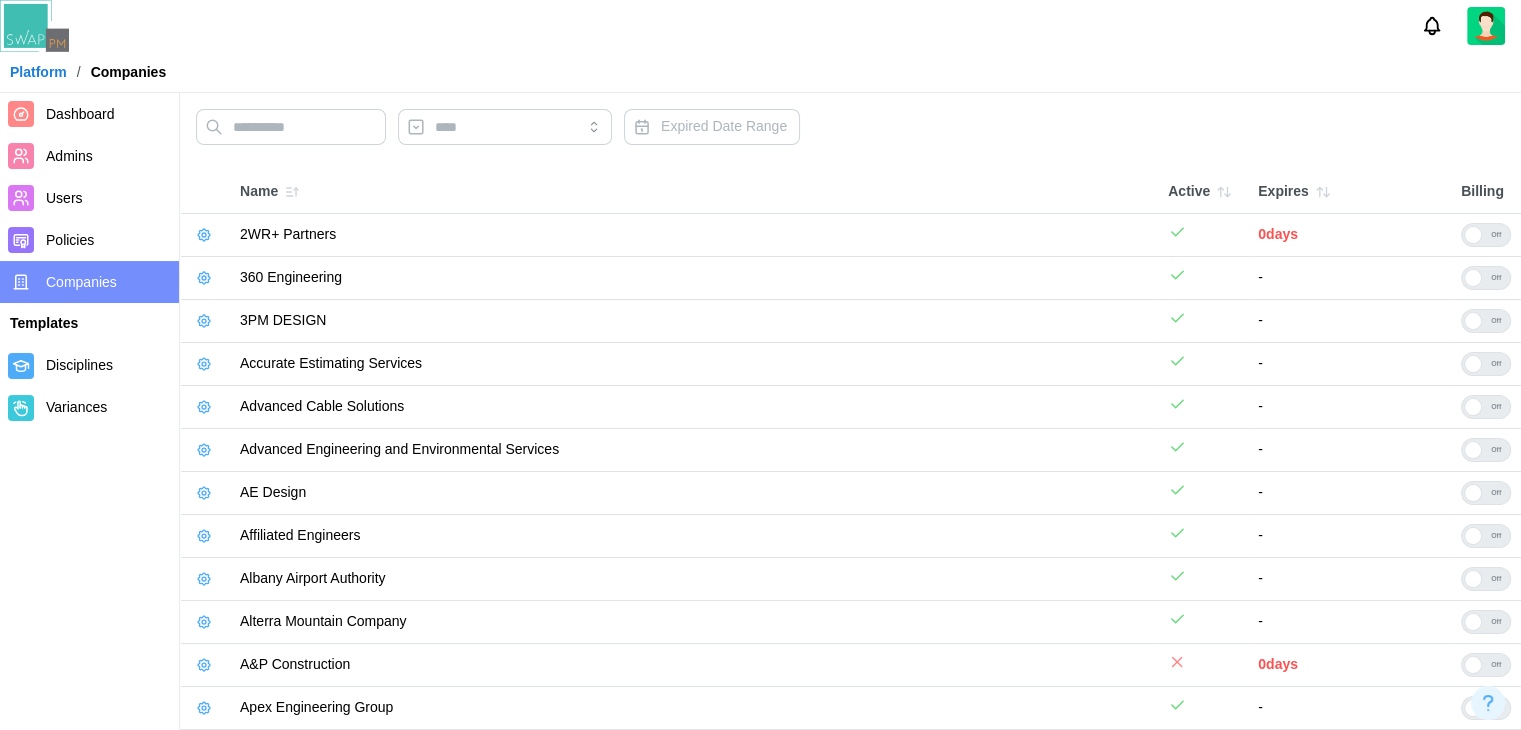 click on "Off" at bounding box center (1496, 235) 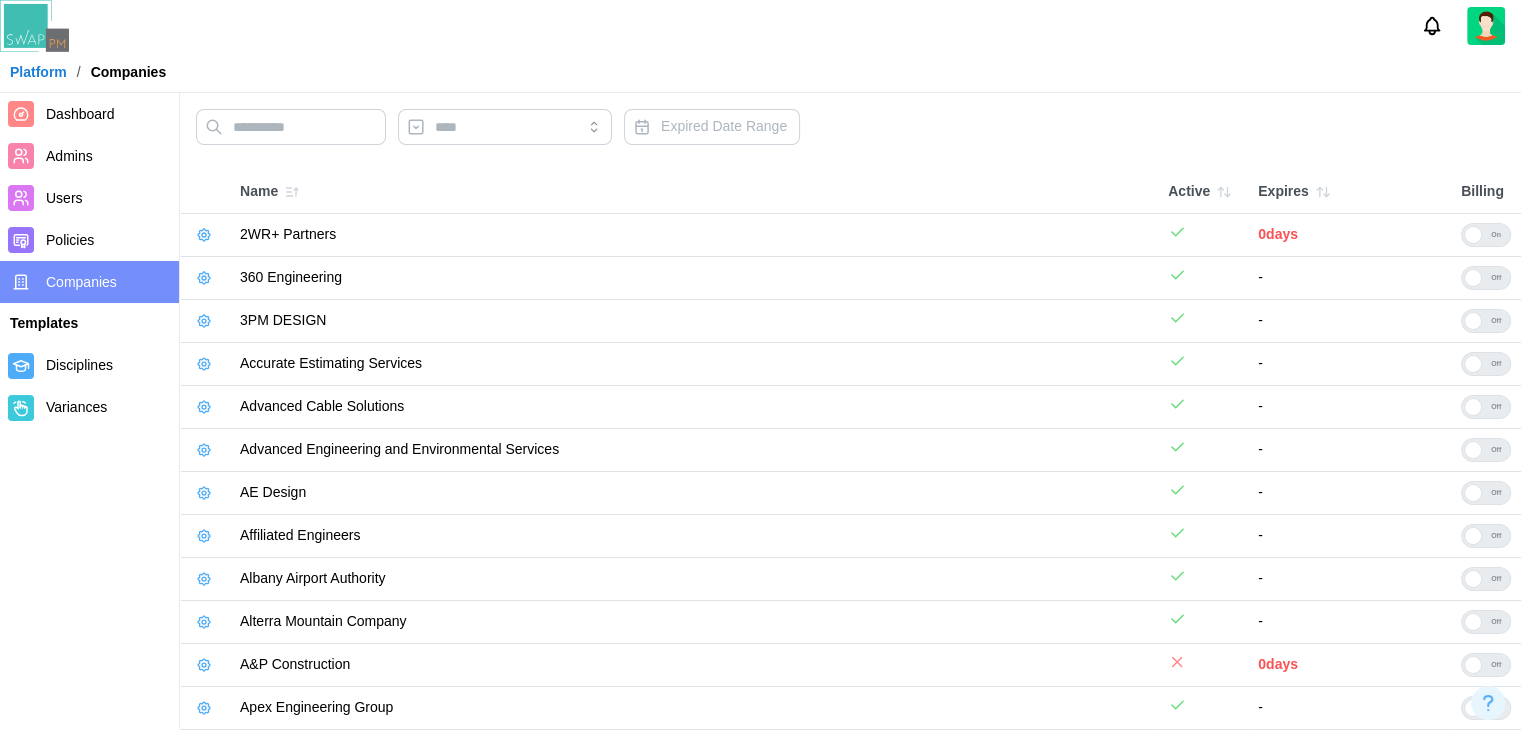 click on "On" at bounding box center [1496, 235] 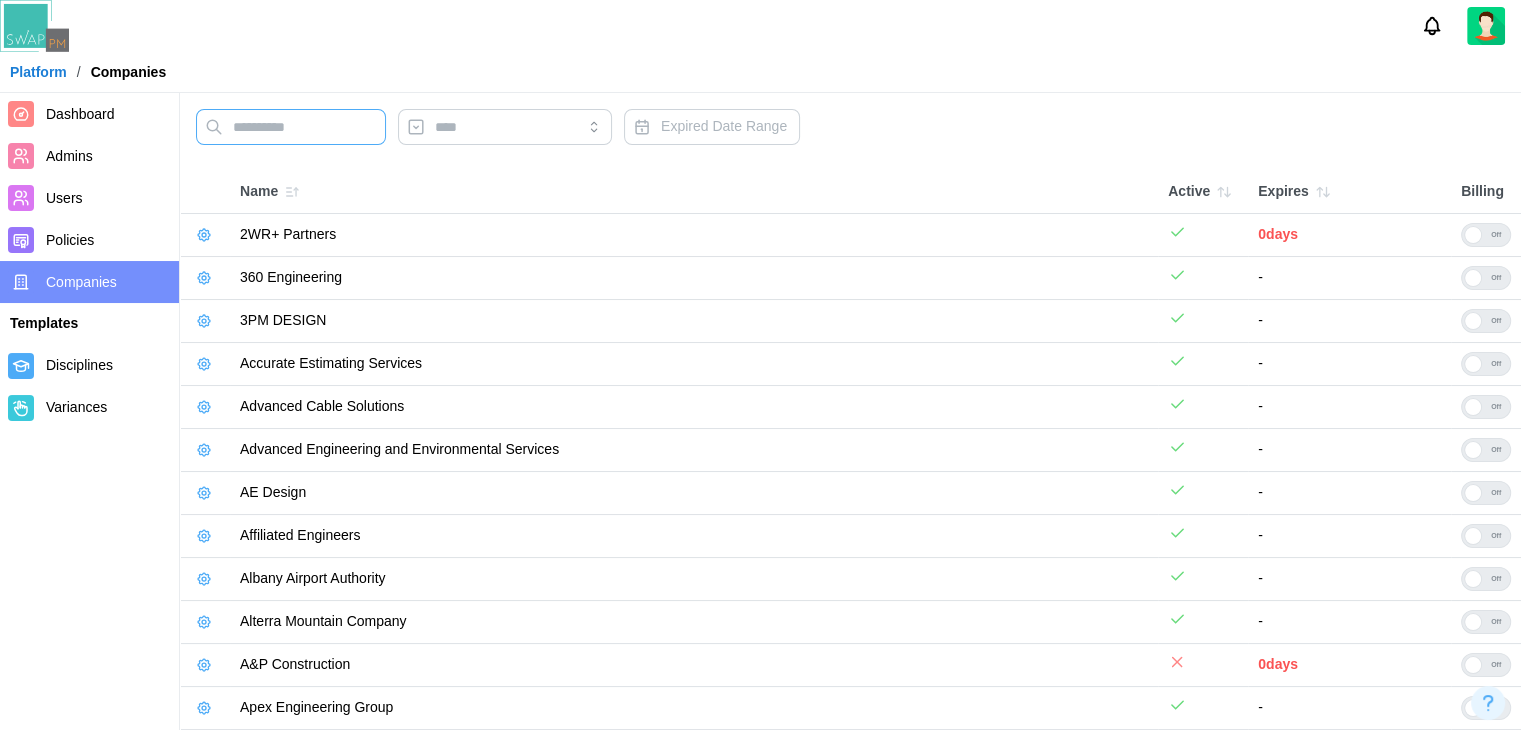 click at bounding box center (291, 127) 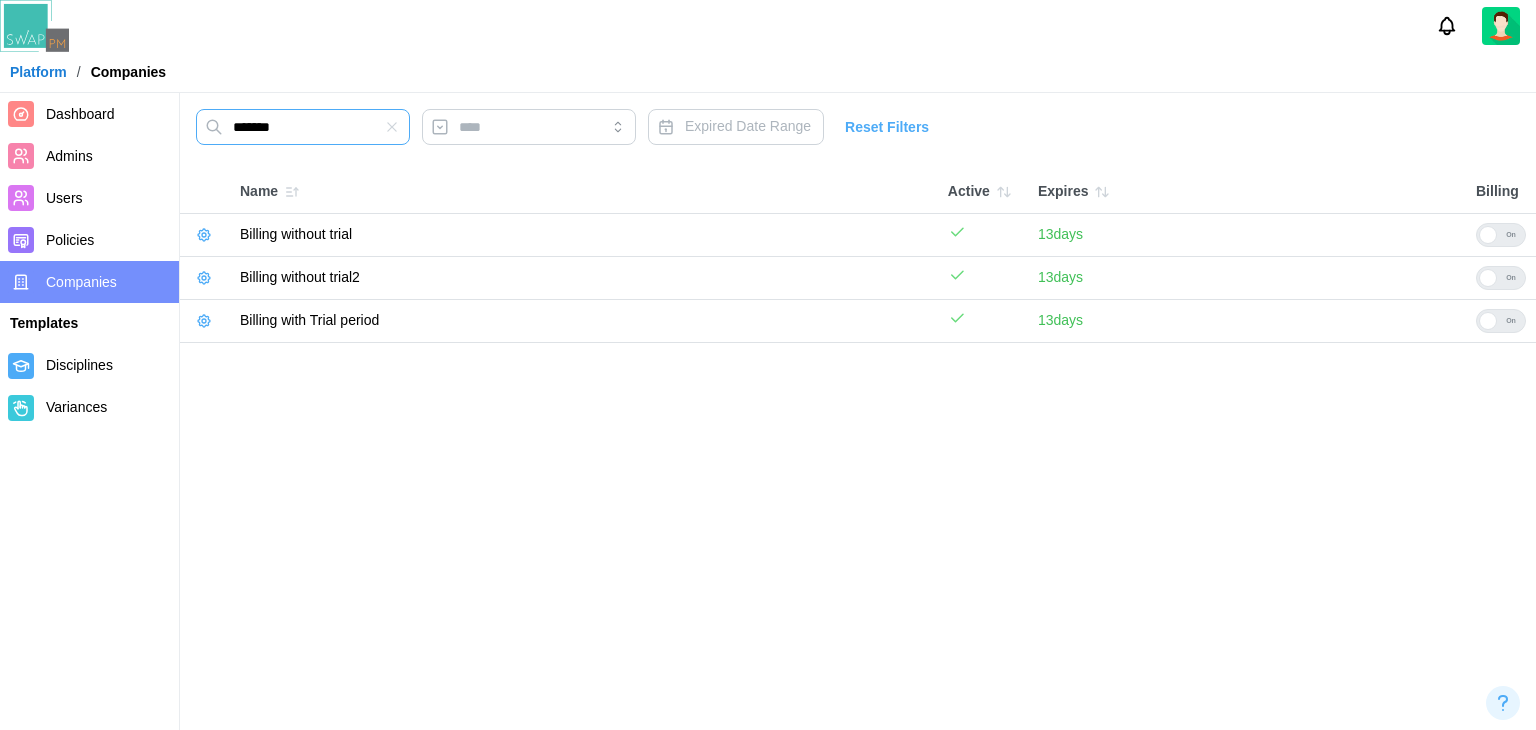 type on "*******" 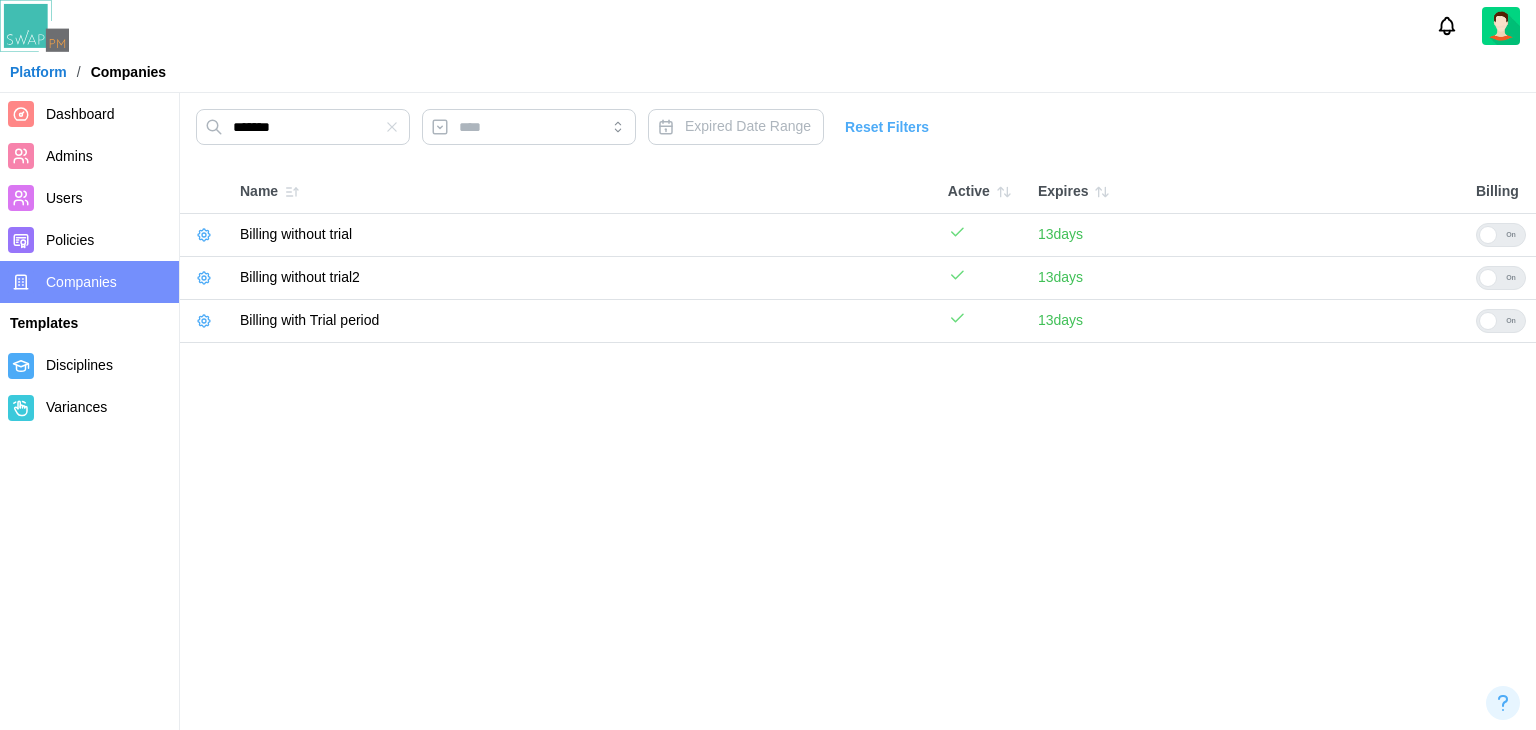 click on "On" at bounding box center [1511, 278] 